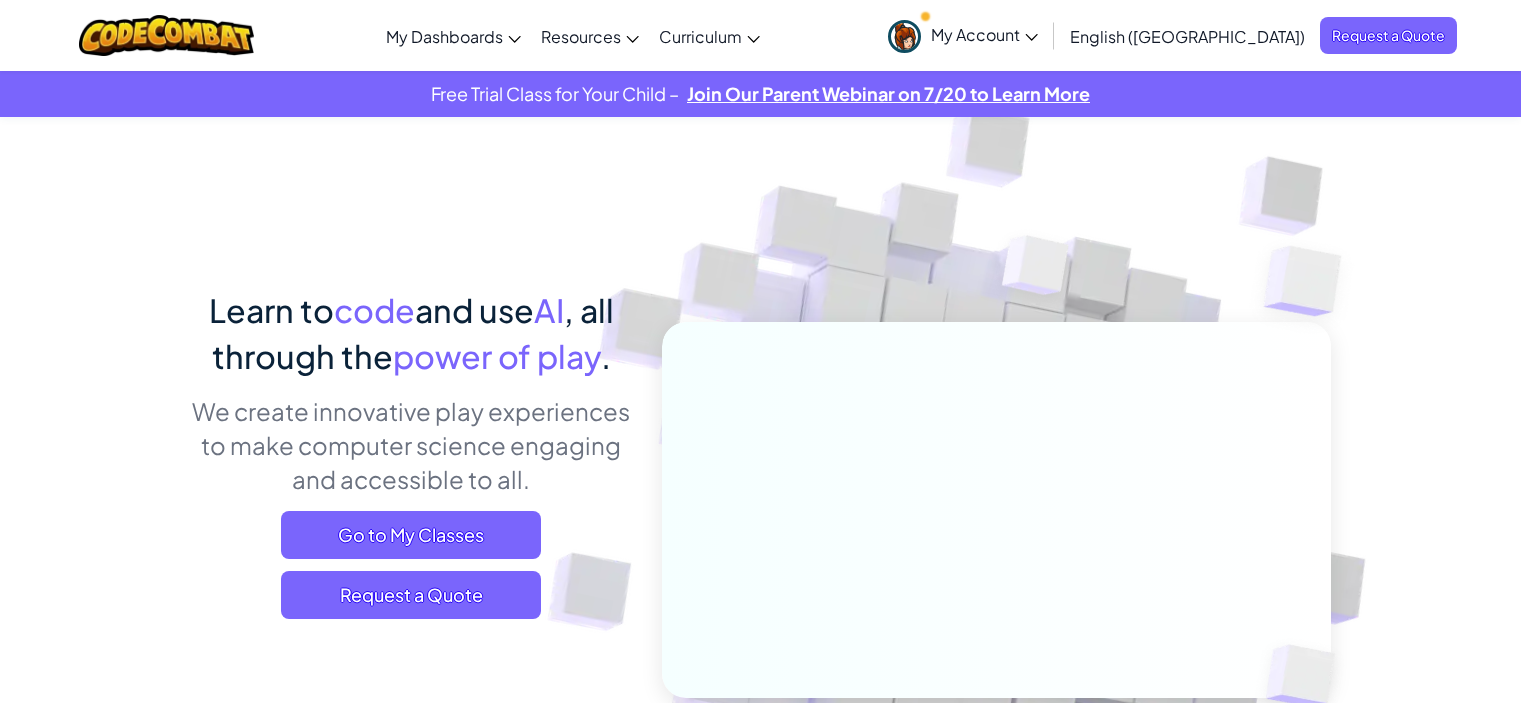 scroll, scrollTop: 0, scrollLeft: 0, axis: both 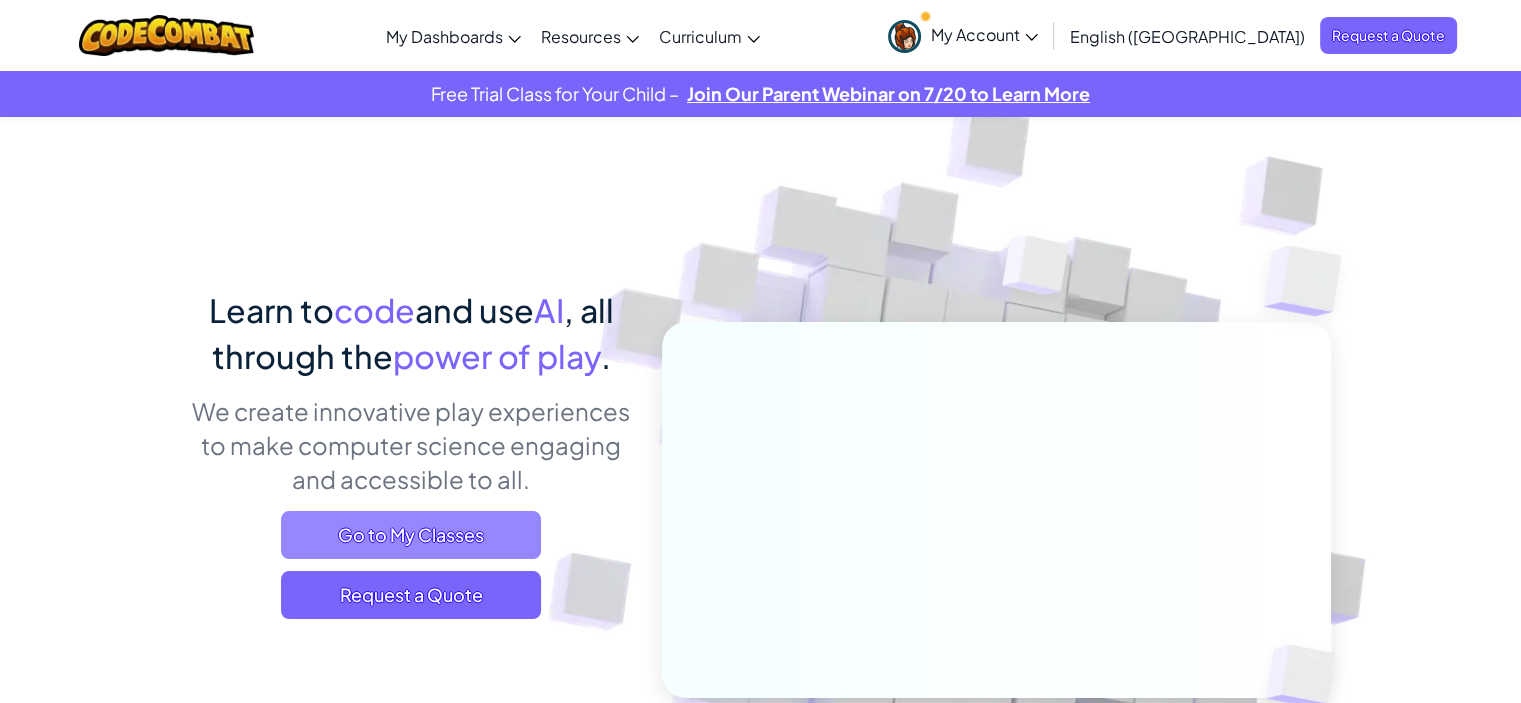 click on "Go to My Classes" at bounding box center (411, 535) 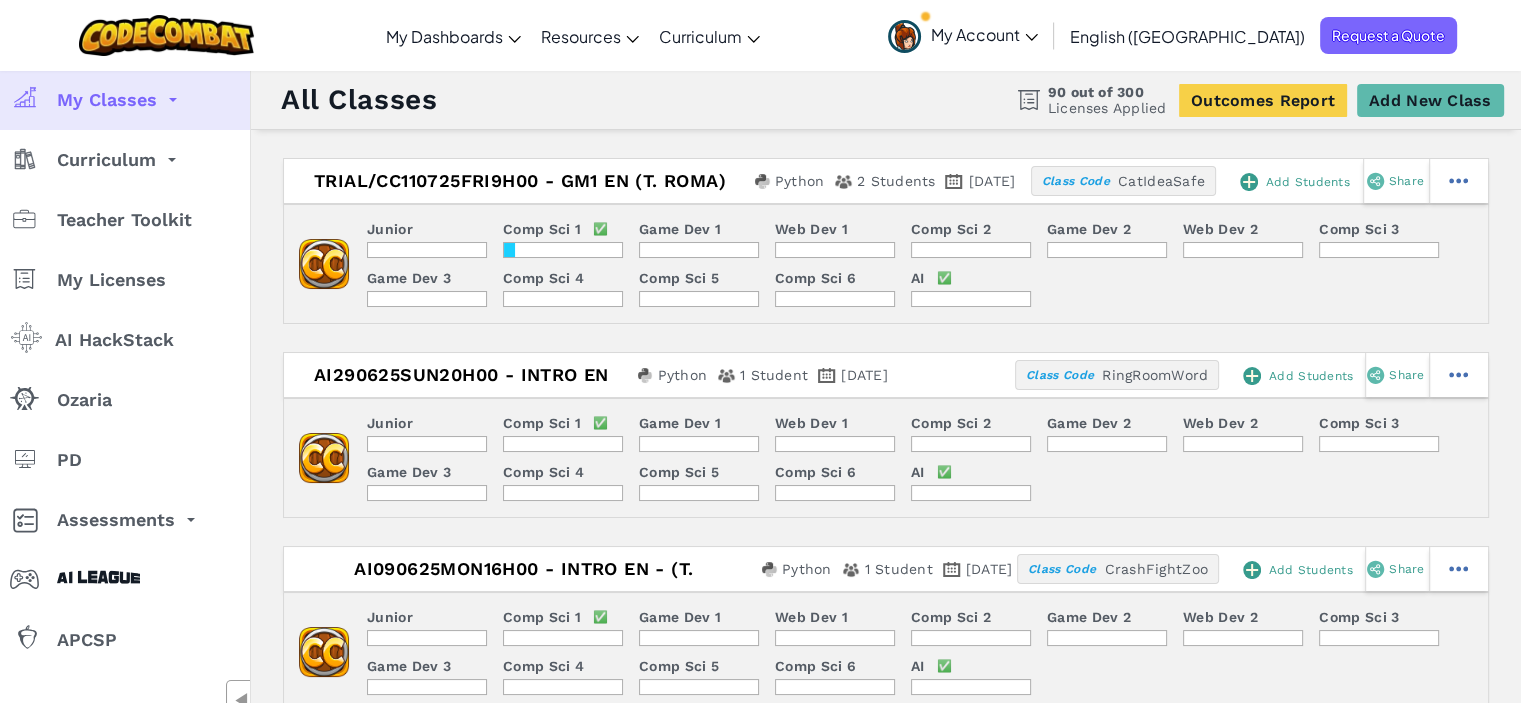 click on "Junior
Comp Sci 1
✅
Game Dev 1
Web Dev 1
Comp Sci 2
Game Dev 2
Web Dev 2
Comp Sci 3
Game Dev 3
Comp Sci 4
Comp Sci 5
Comp Sci 6
AI
✅" at bounding box center [918, 264] 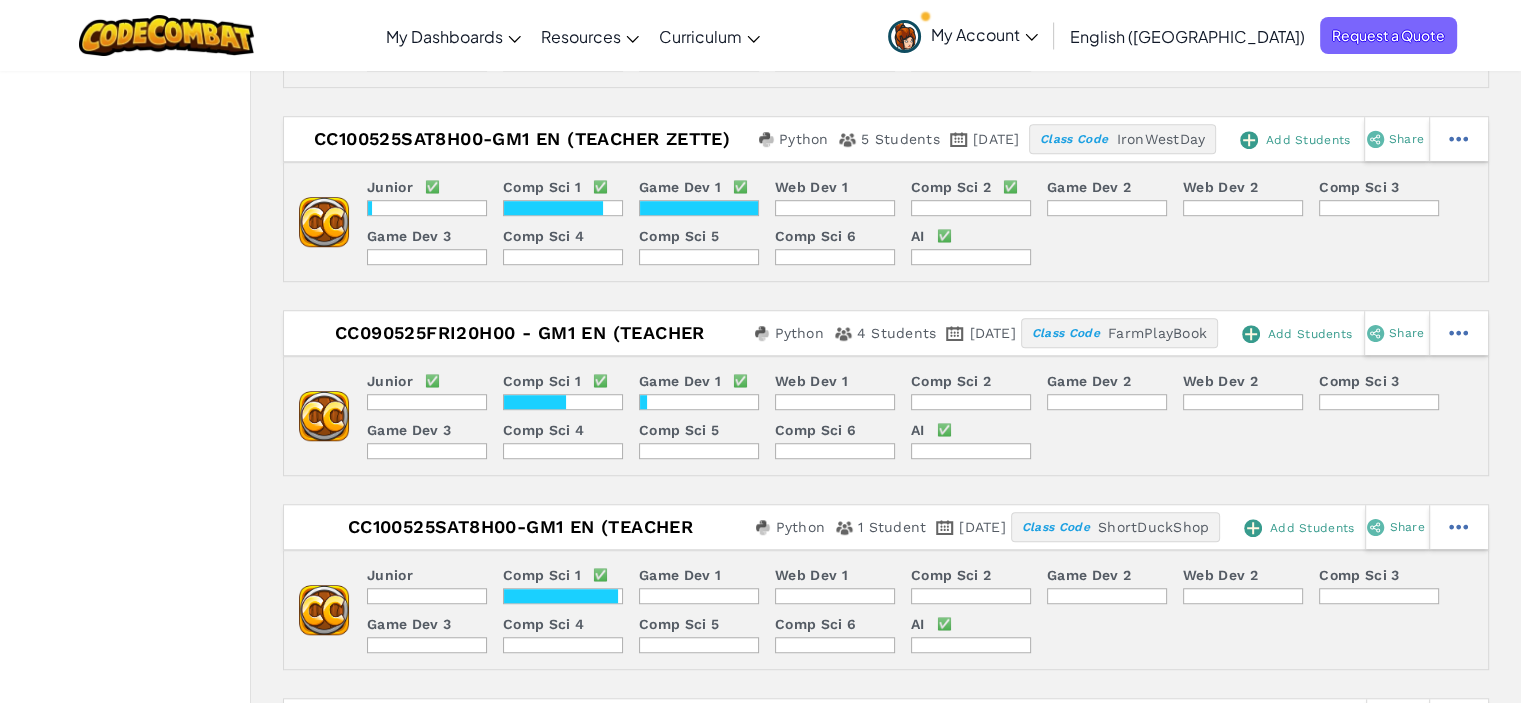 scroll, scrollTop: 1900, scrollLeft: 0, axis: vertical 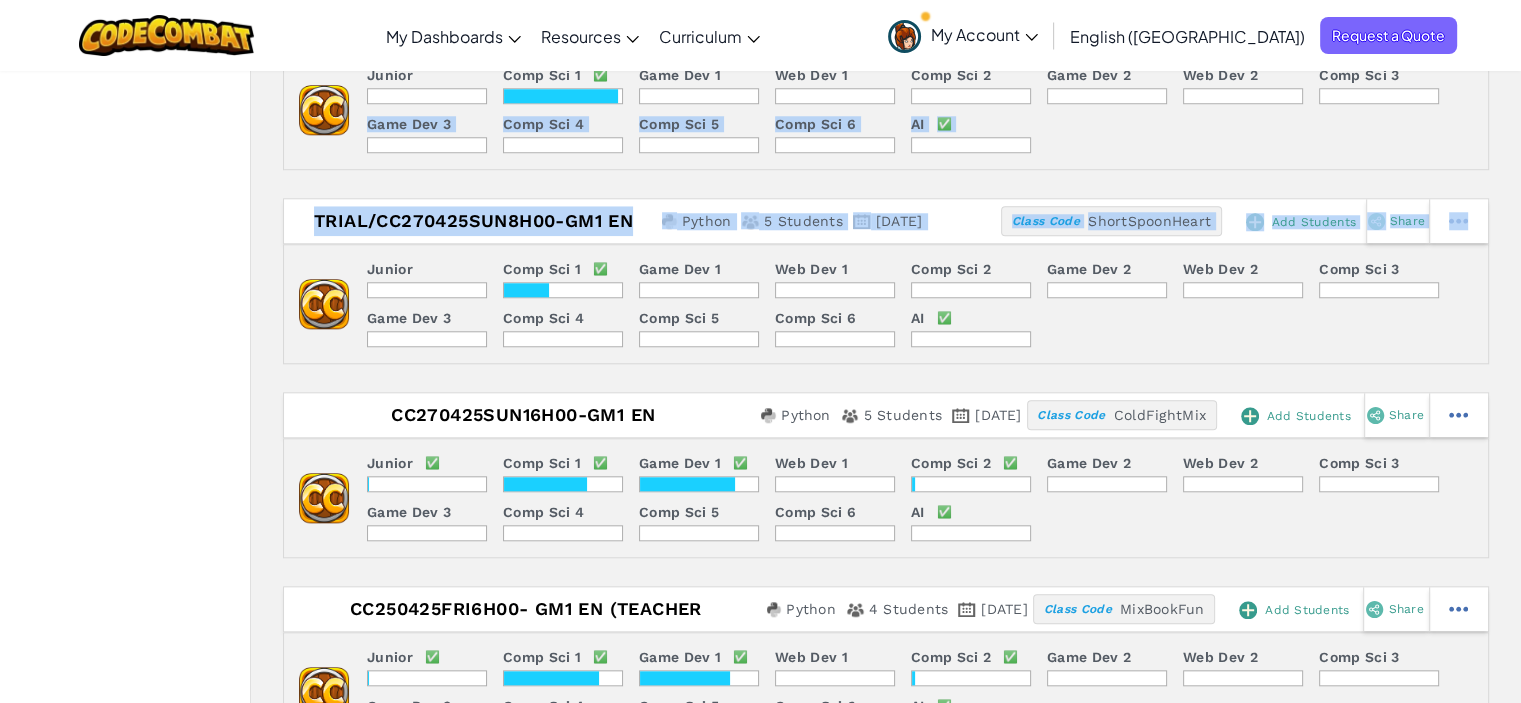drag, startPoint x: 1520, startPoint y: 126, endPoint x: 1534, endPoint y: 173, distance: 49.0408 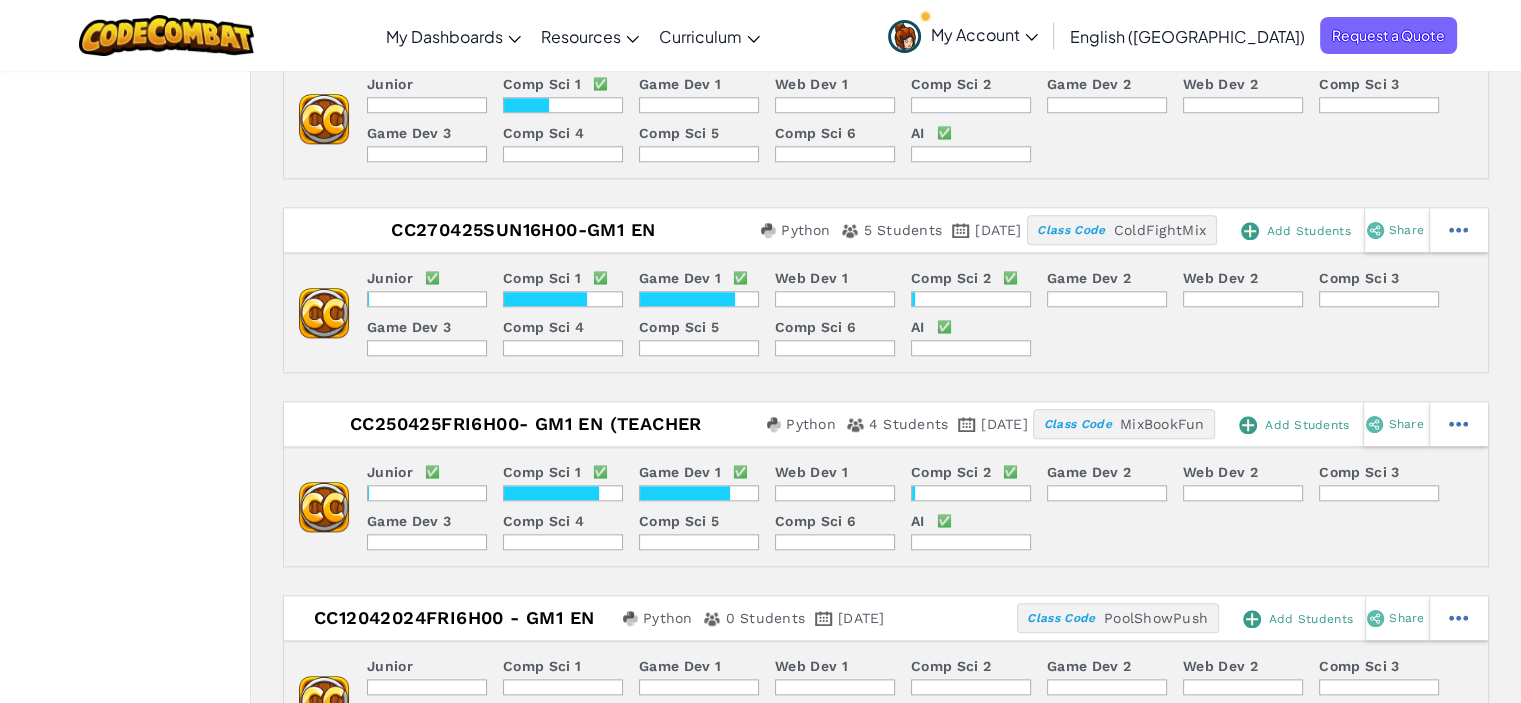 scroll, scrollTop: 0, scrollLeft: 0, axis: both 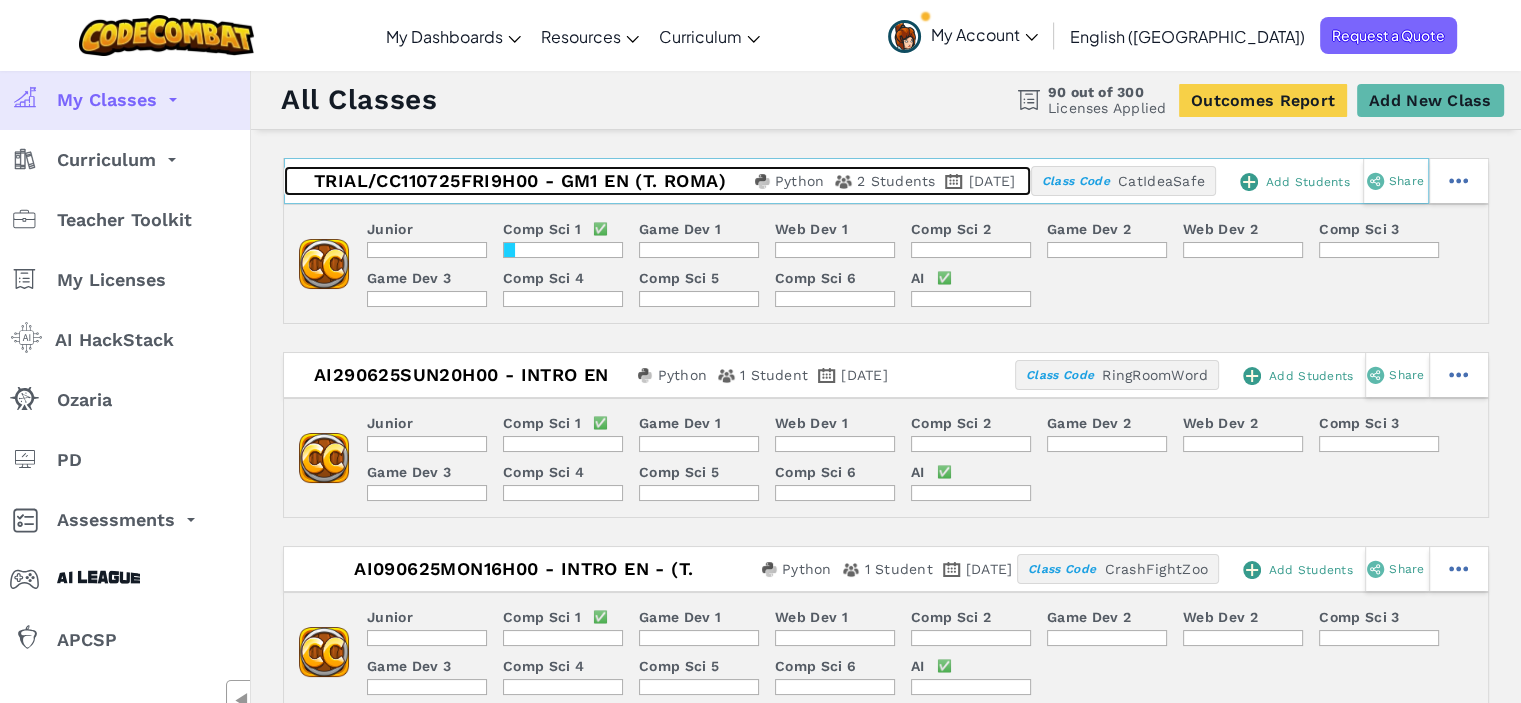click on "Trial/CC110725Fri9h00 - GM1 EN (T. Roma)" at bounding box center (517, 181) 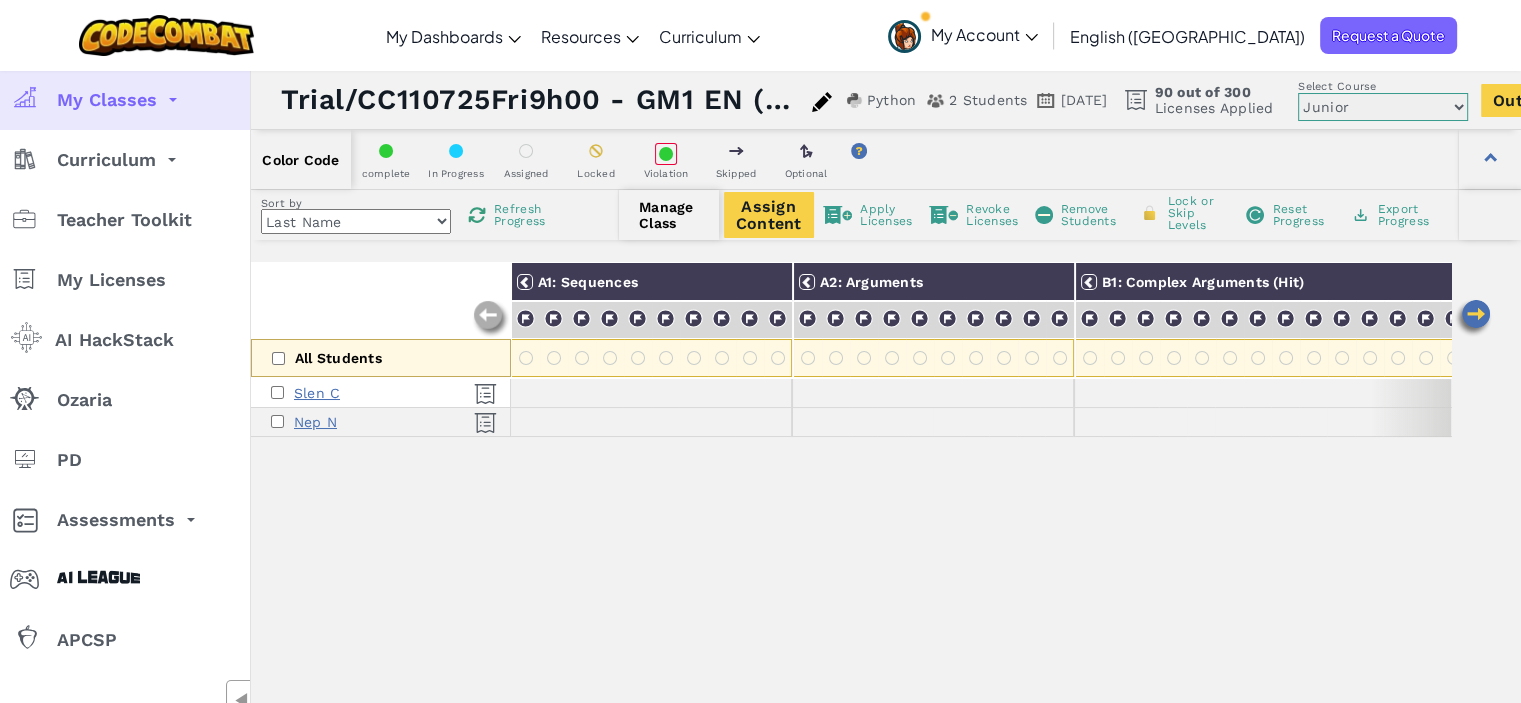 click on "All Students       A1: Sequences                                                                             A2: Arguments                                                                             B1: Complex Arguments (Hit)                                                                                                                       B2: Complex Arguments (Spin)                                                                                   C1: Complex Arguments (Zap)                                                                                                                 C2: Intro to Loops                                                                                                                 D1: Complex Loops                                                                                                                 D2: Intro to Conditionals                                                                                               E1: Complex Conditionals" at bounding box center (851, 563) 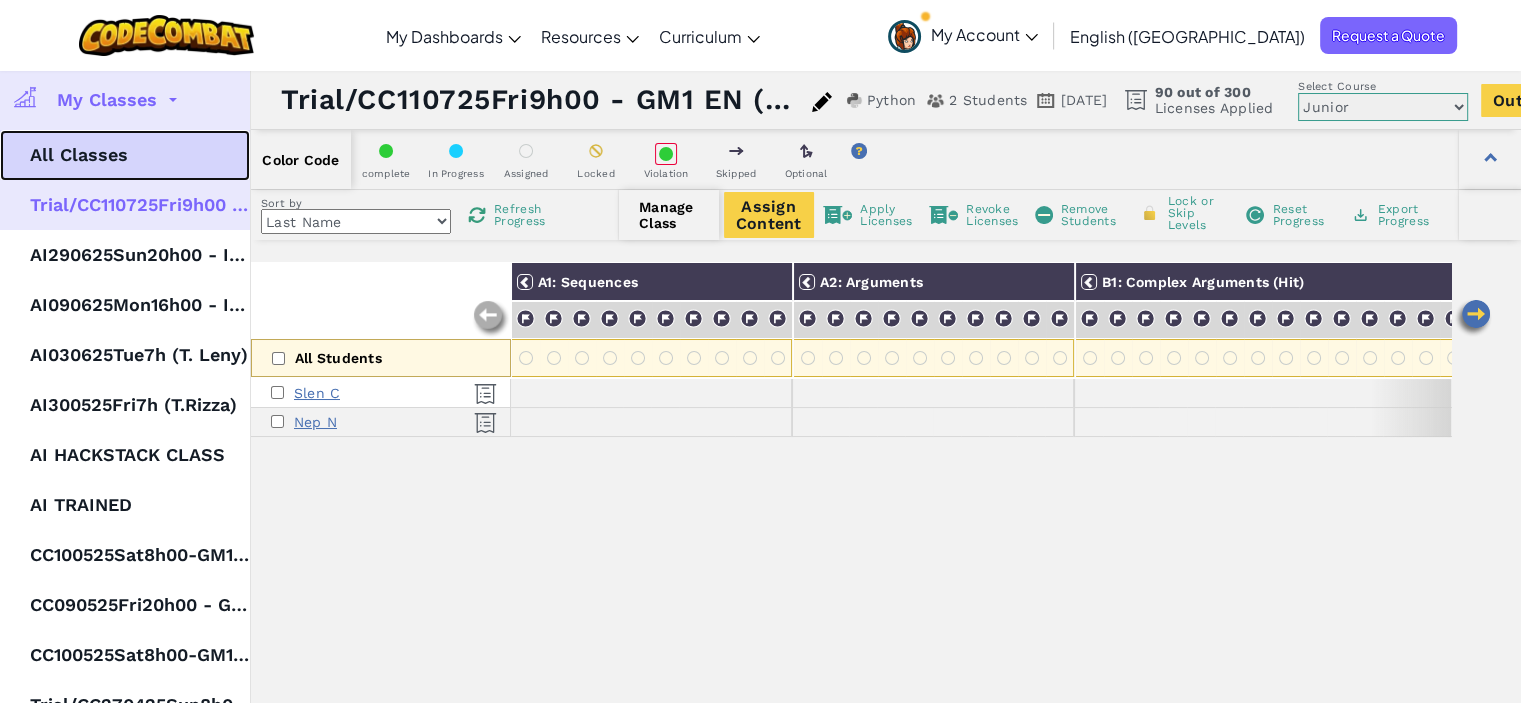 drag, startPoint x: 46, startPoint y: 167, endPoint x: 141, endPoint y: 91, distance: 121.65936 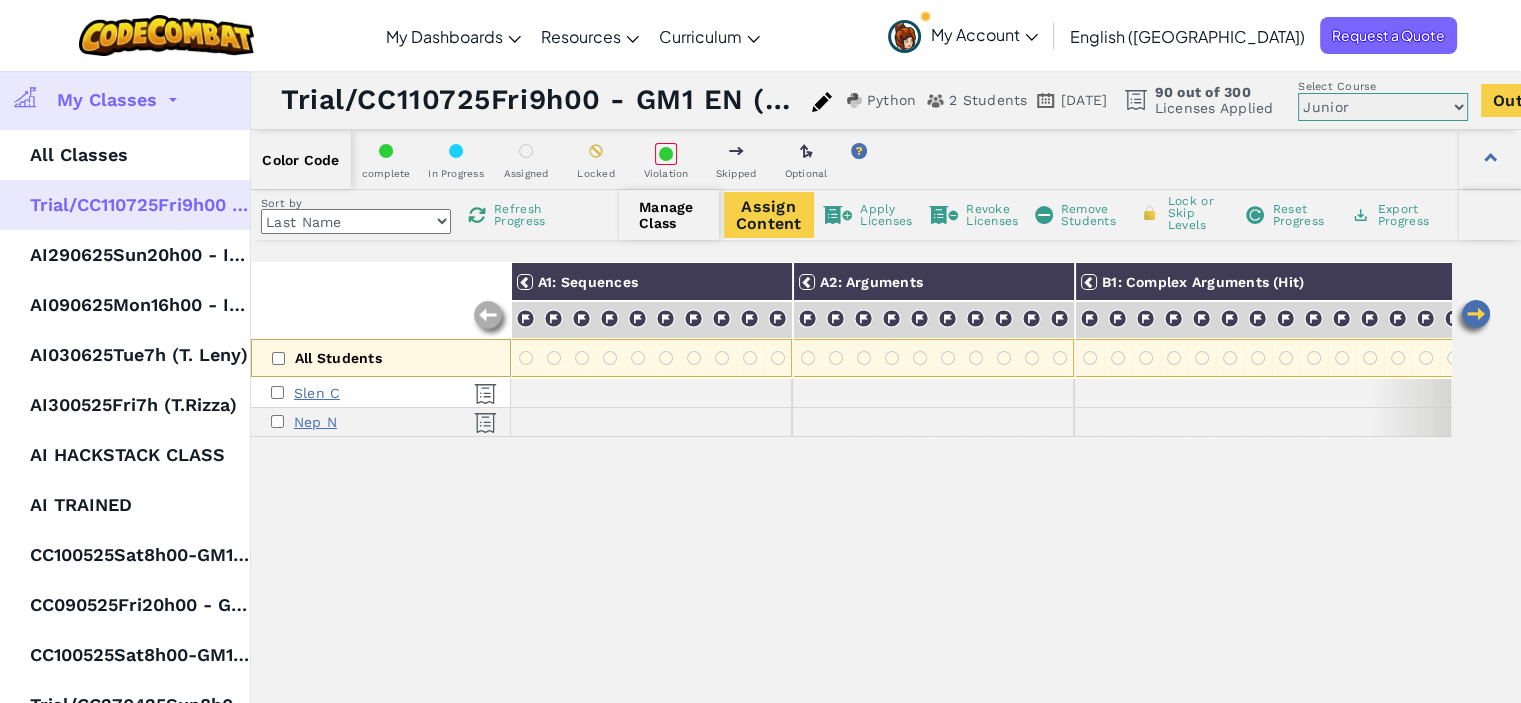 click on "Curriculum" at bounding box center [125, 3310] 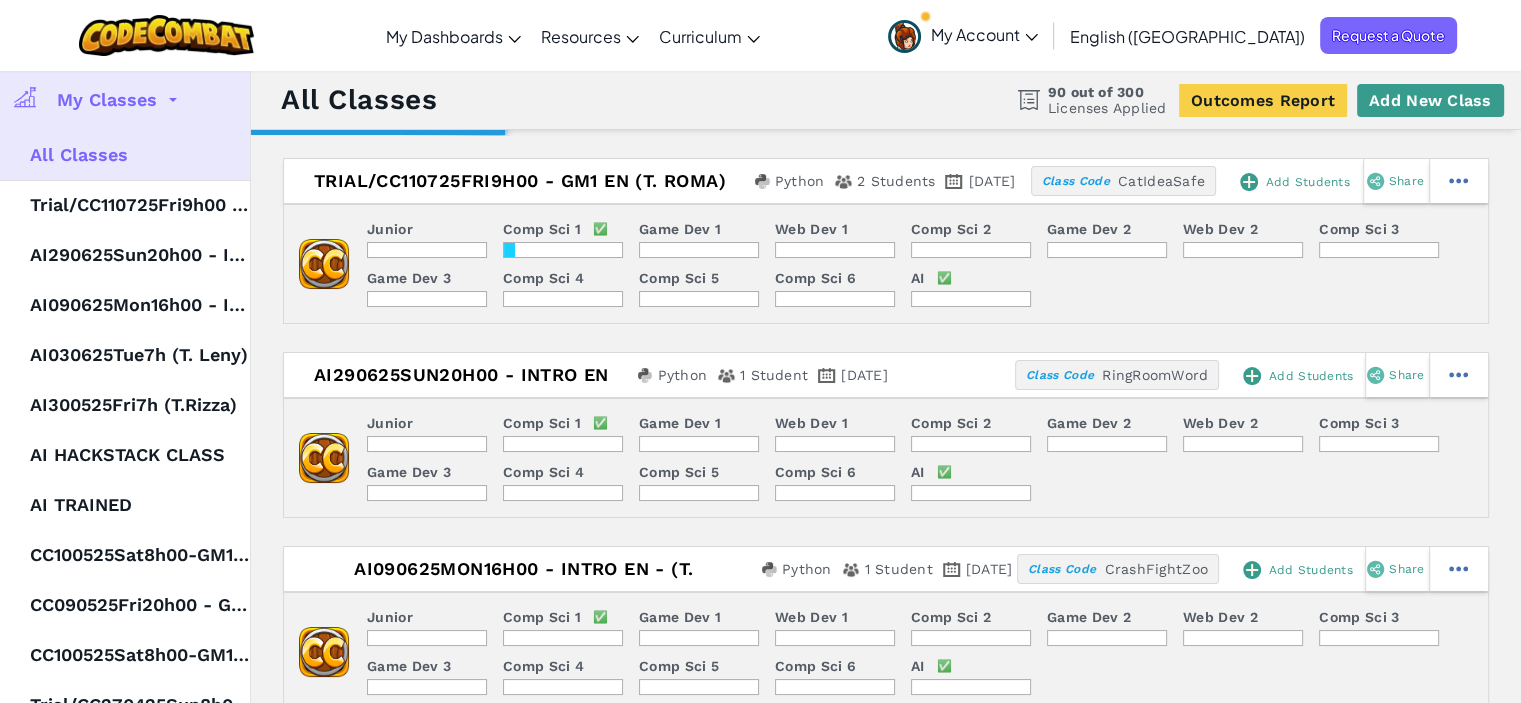 click on "Add New Class" at bounding box center (1430, 100) 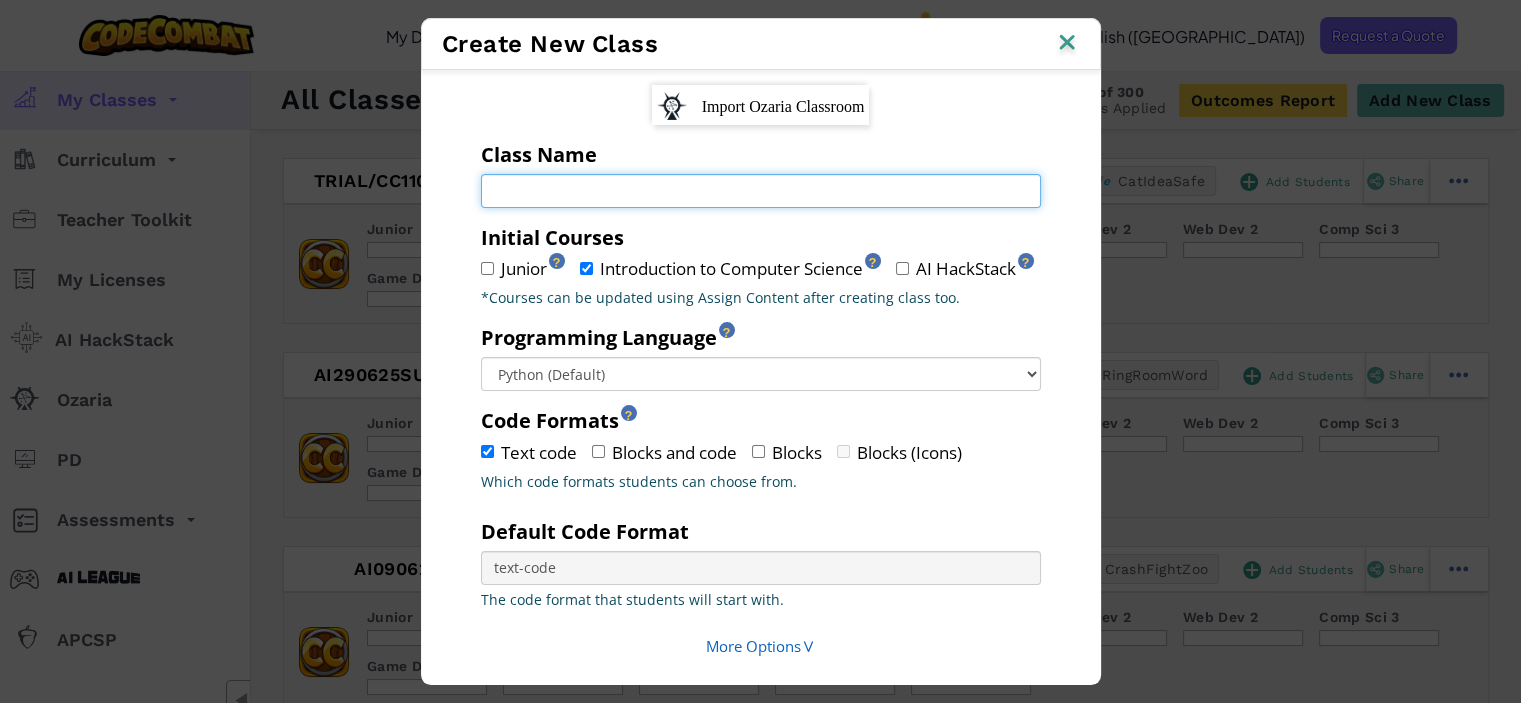click on "Class Name
Field is required" at bounding box center (761, 191) 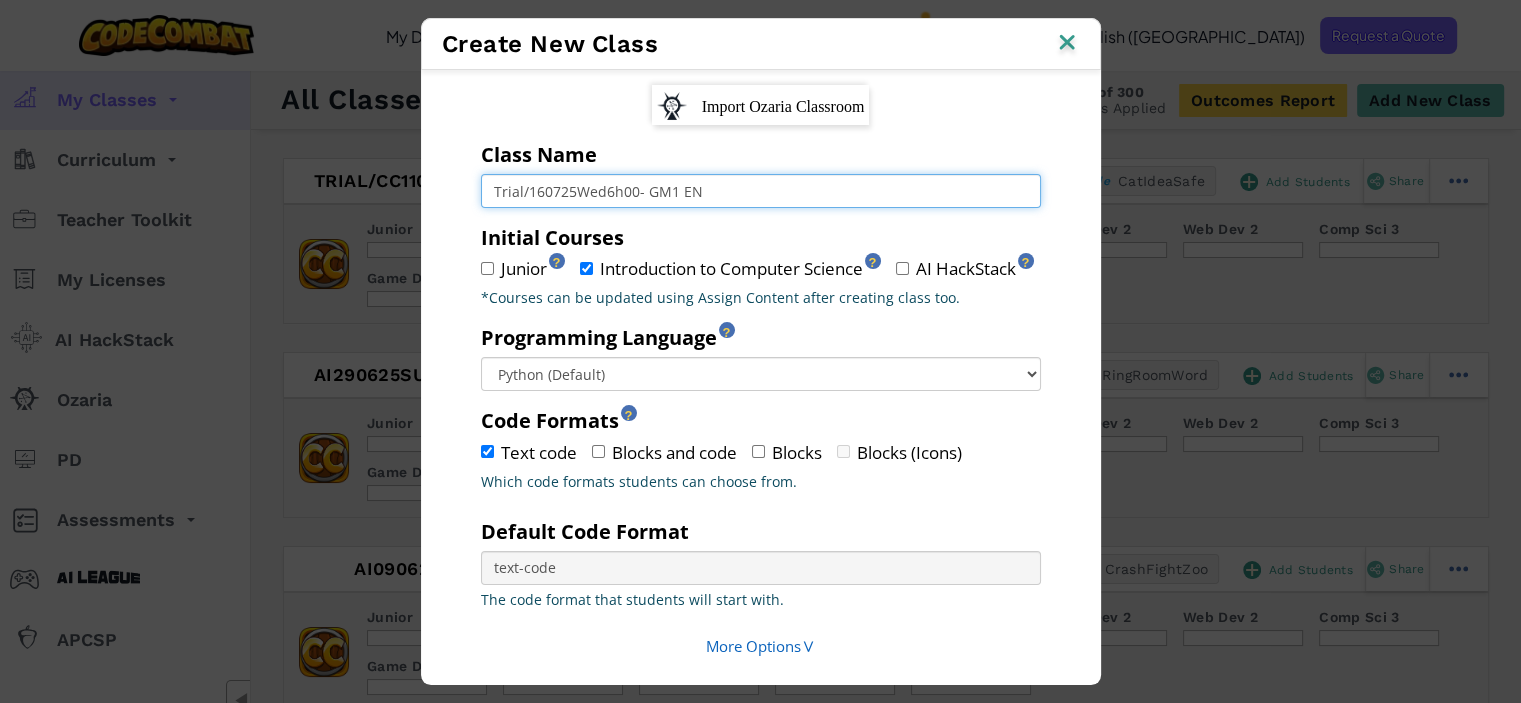 scroll, scrollTop: 66, scrollLeft: 0, axis: vertical 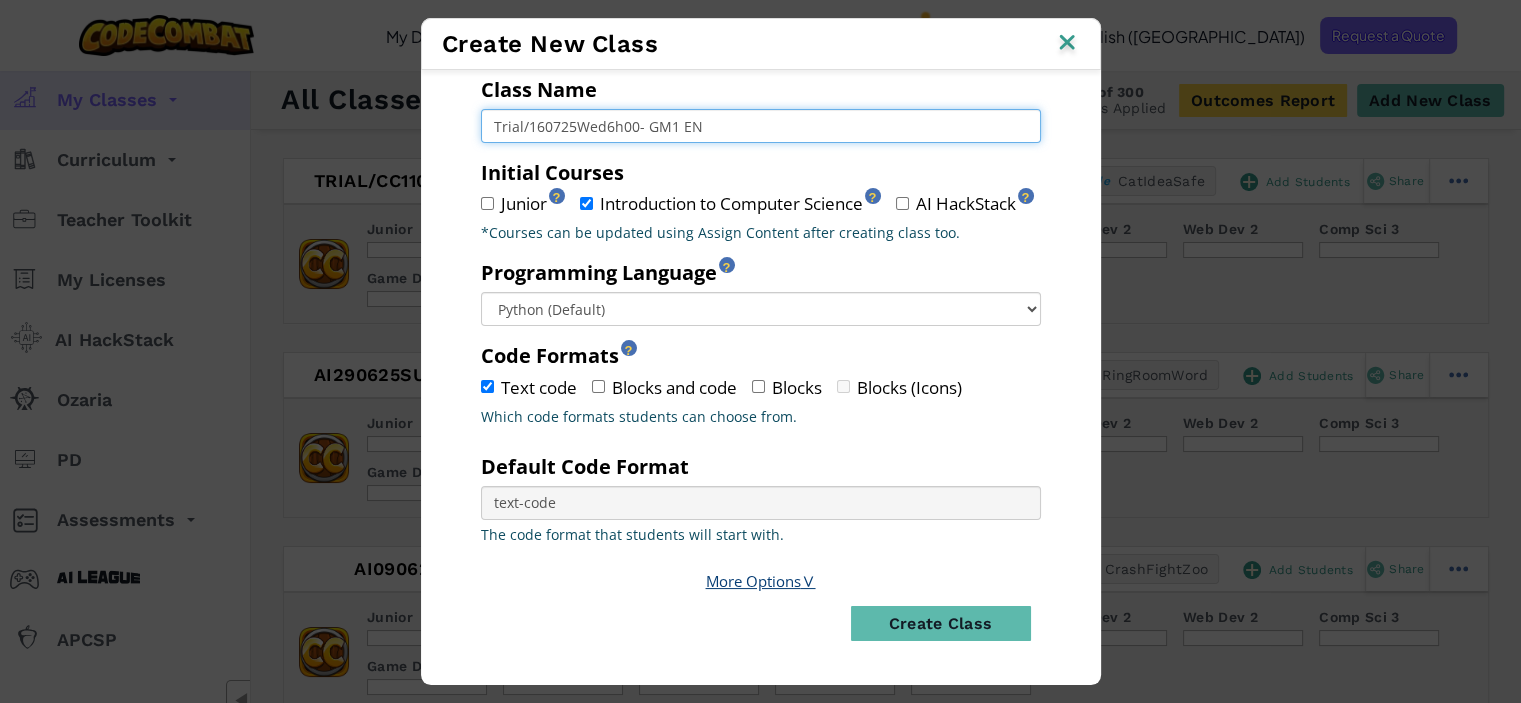 type on "Trial/160725Wed6h00- GM1 EN" 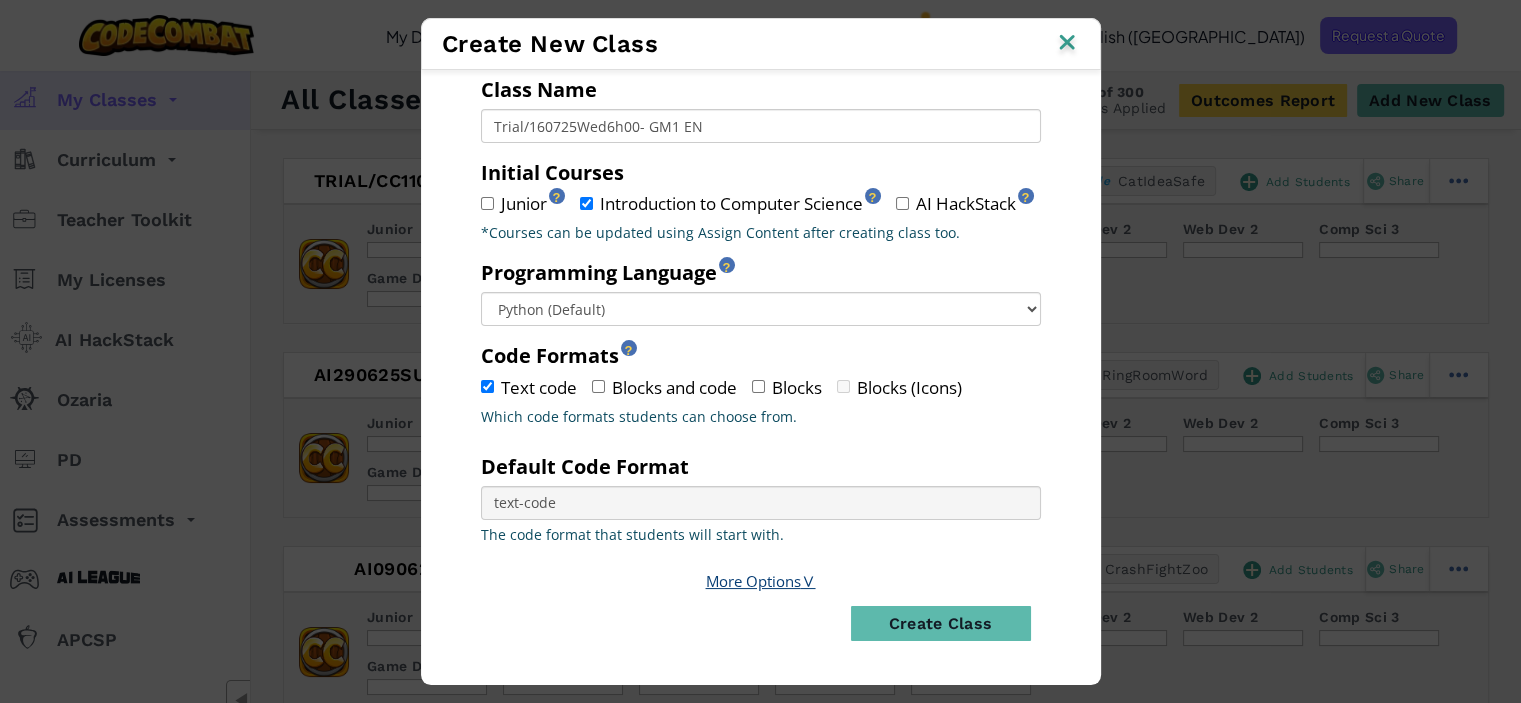 click on "More Options
∨" at bounding box center (761, 581) 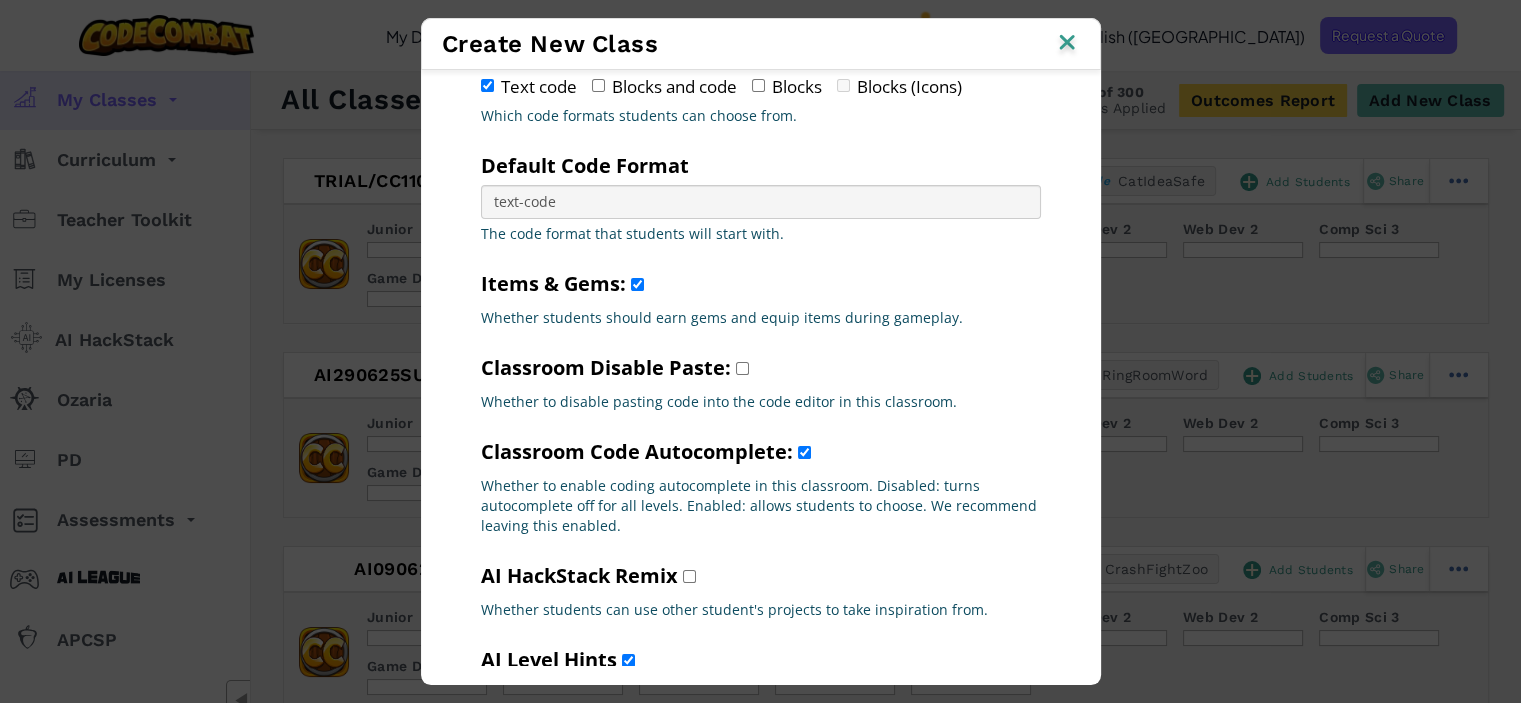 scroll, scrollTop: 466, scrollLeft: 0, axis: vertical 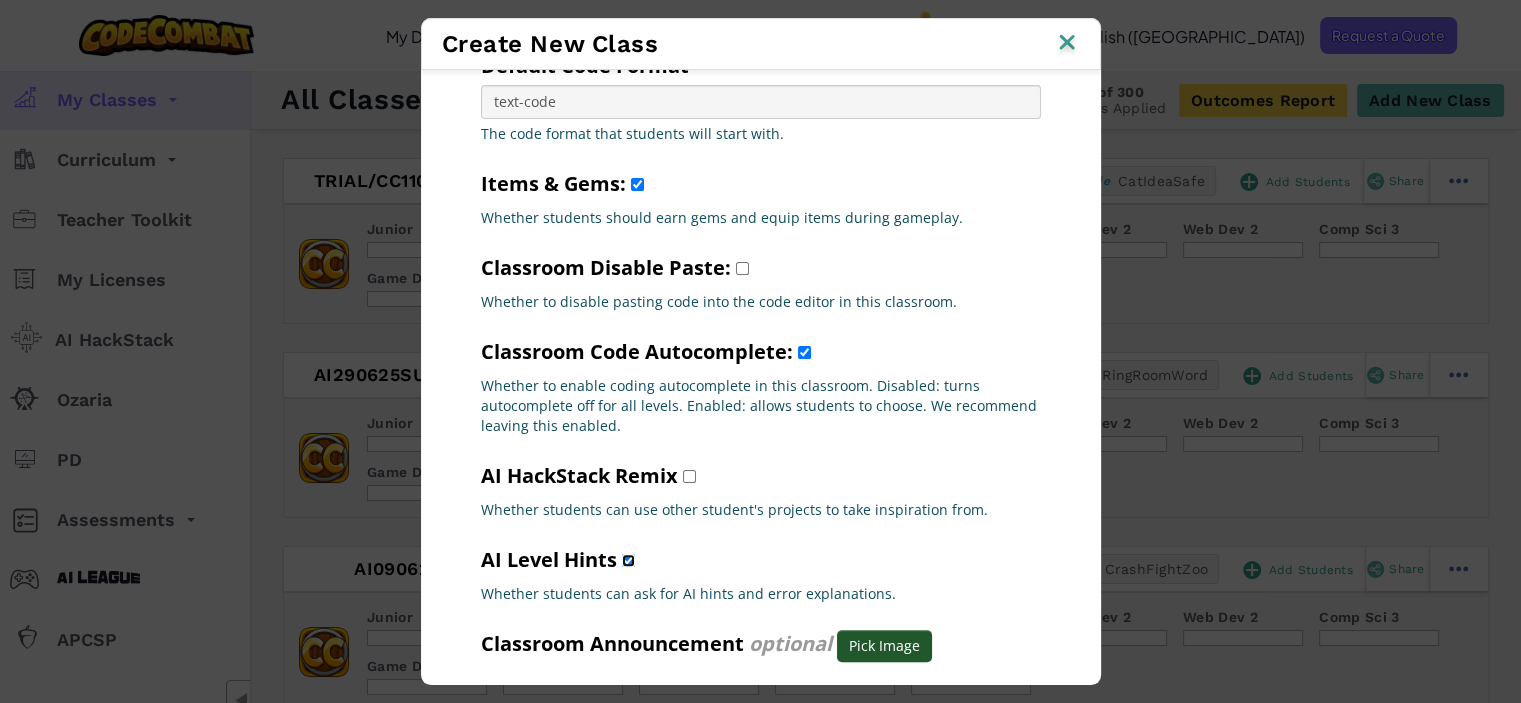 click on "AI HackStack Remix" at bounding box center (628, 560) 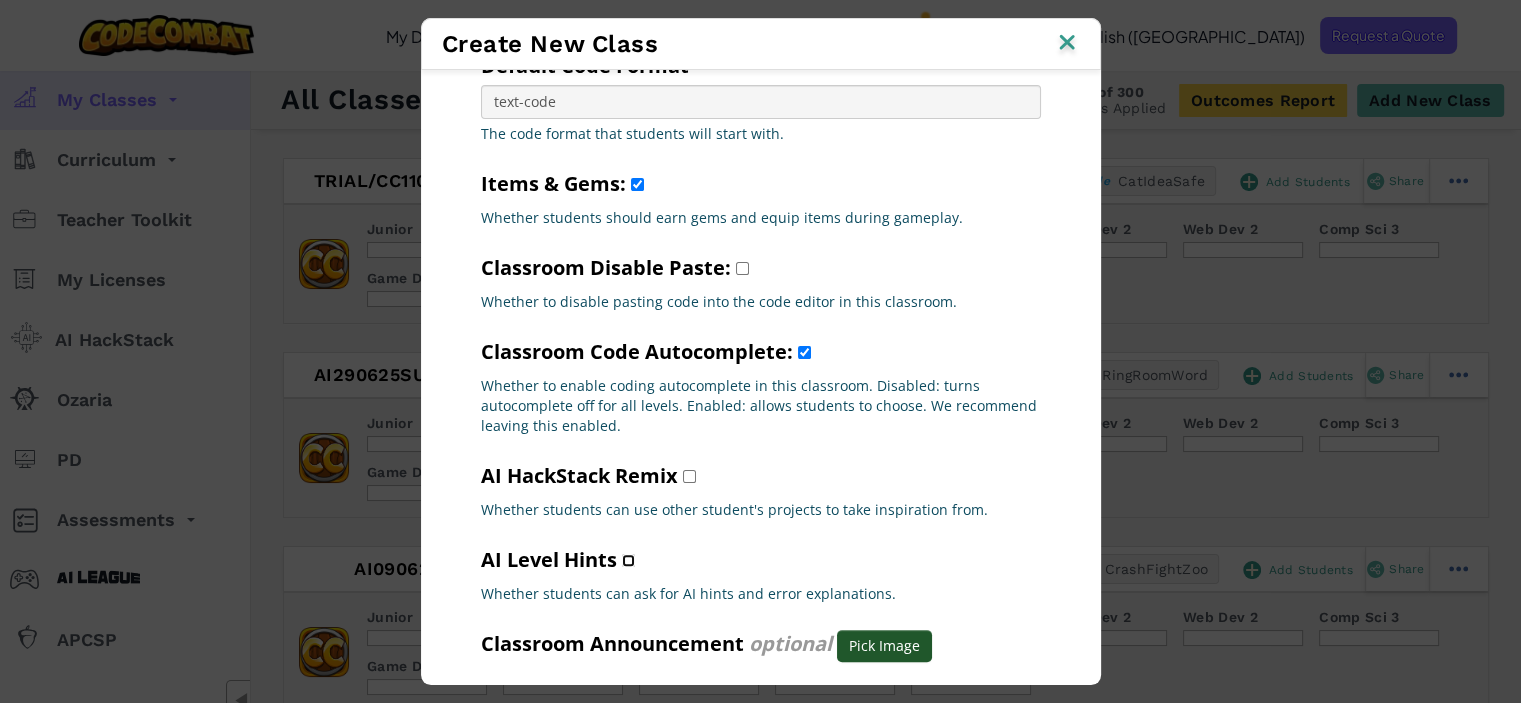 select 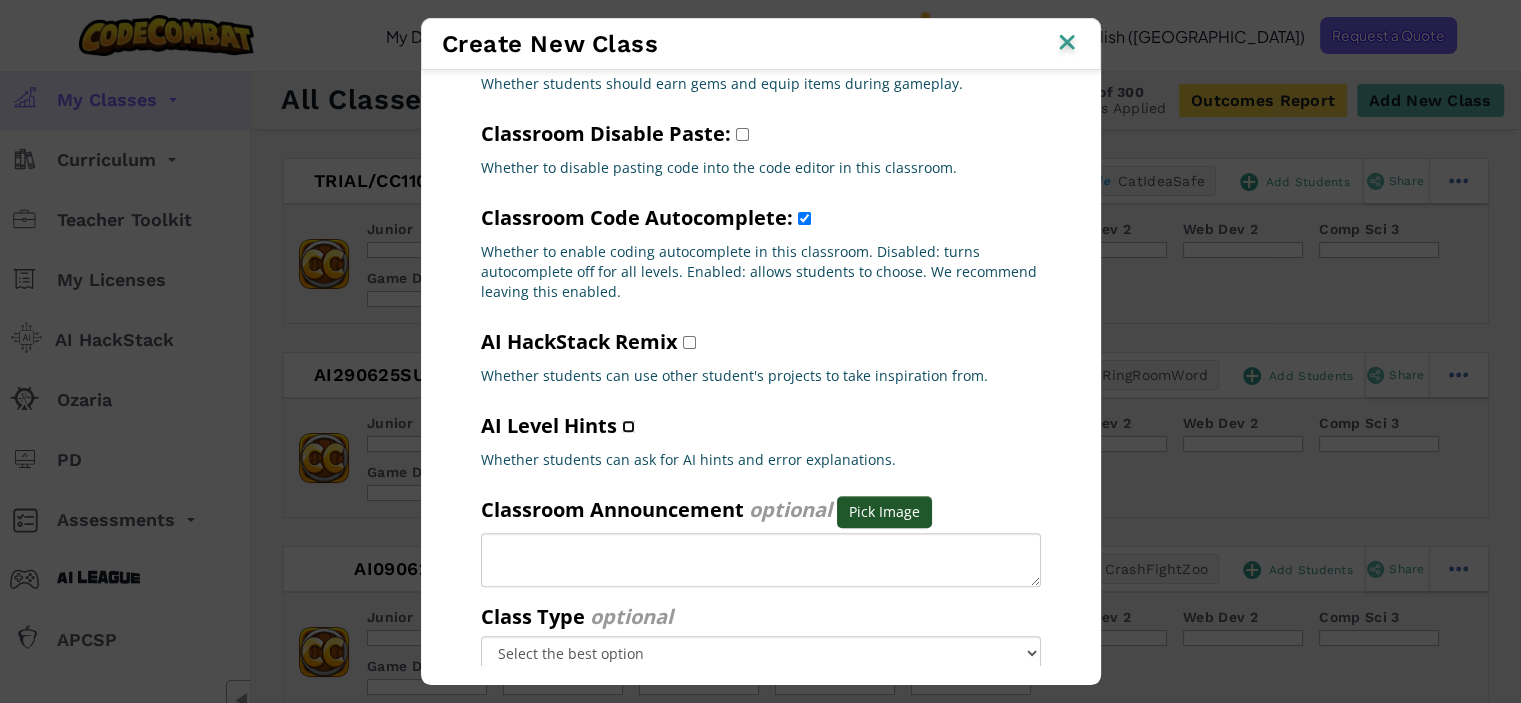 scroll, scrollTop: 916, scrollLeft: 0, axis: vertical 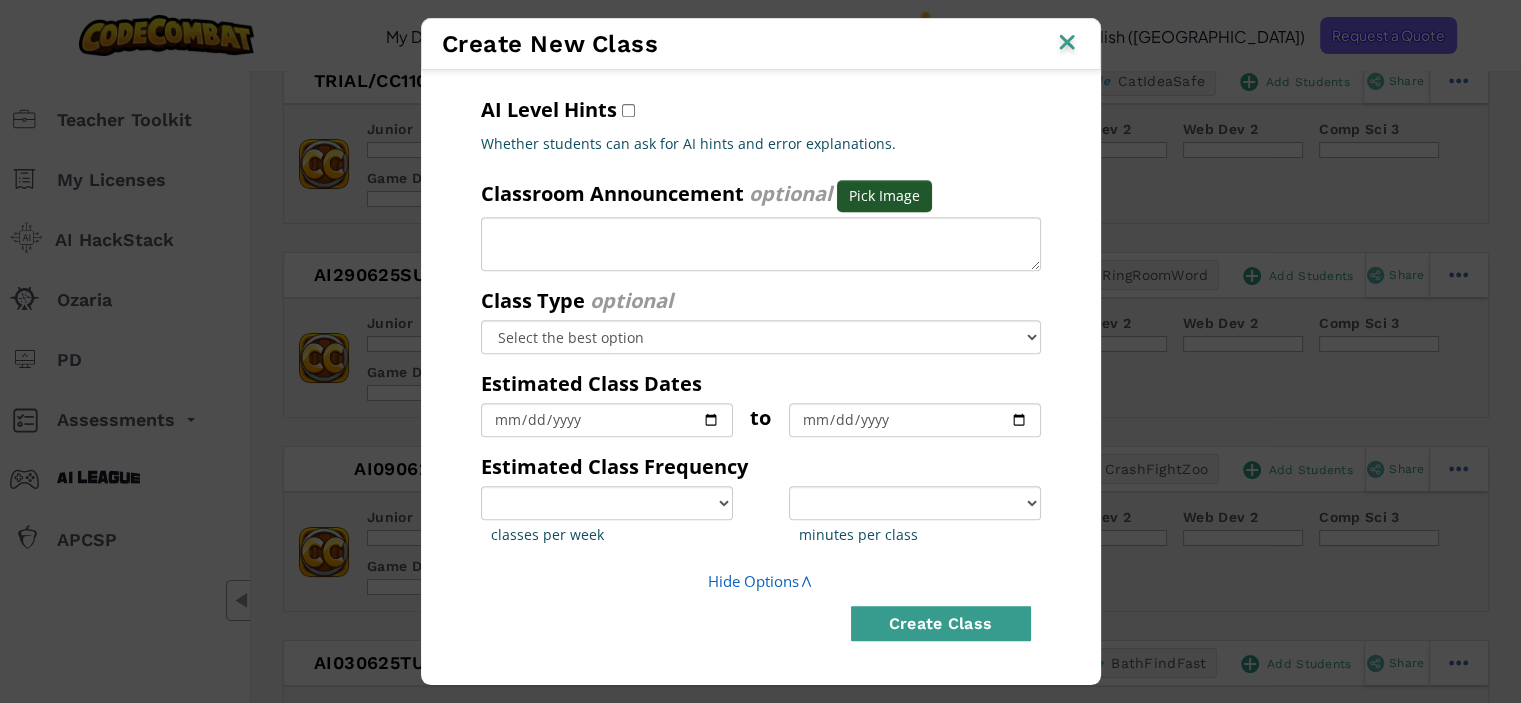 click on "Create Class" at bounding box center (941, 623) 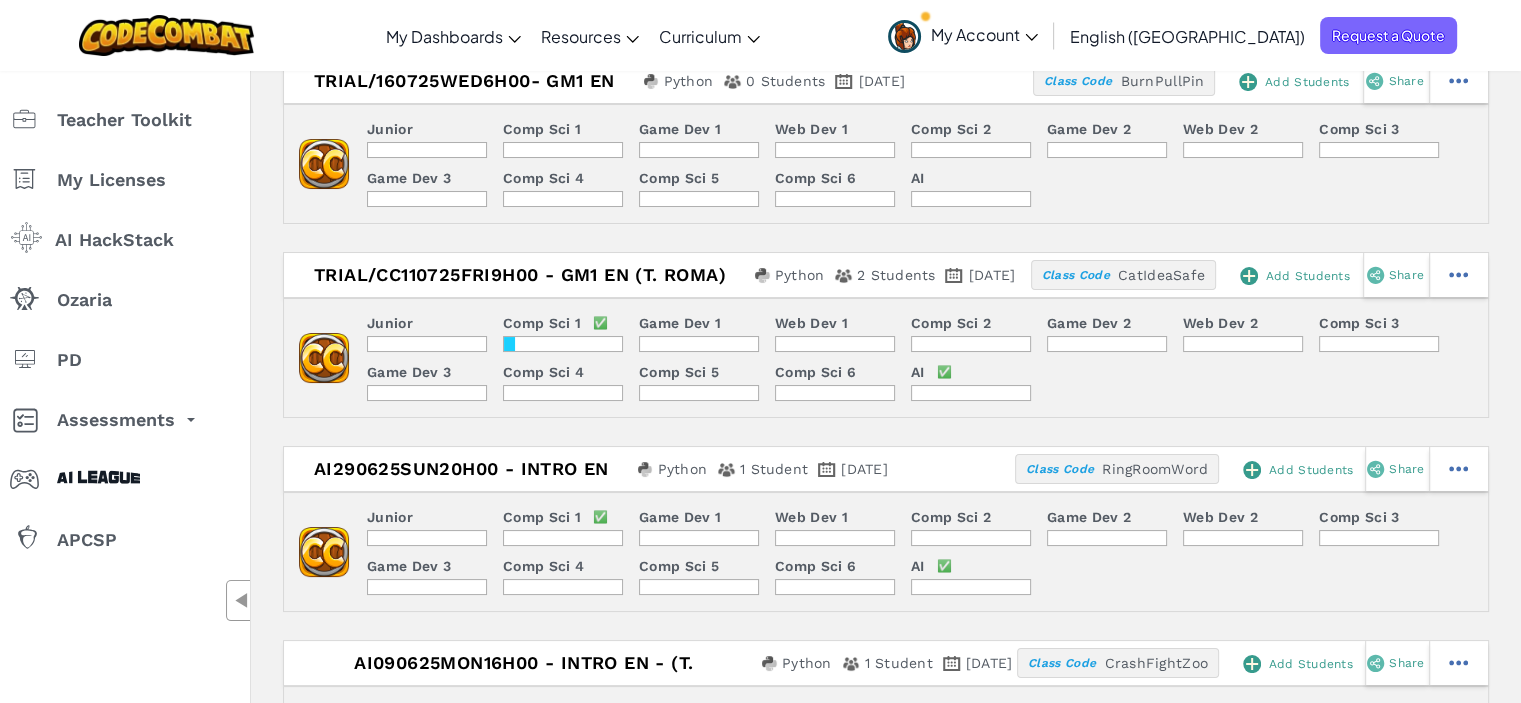 scroll, scrollTop: 0, scrollLeft: 0, axis: both 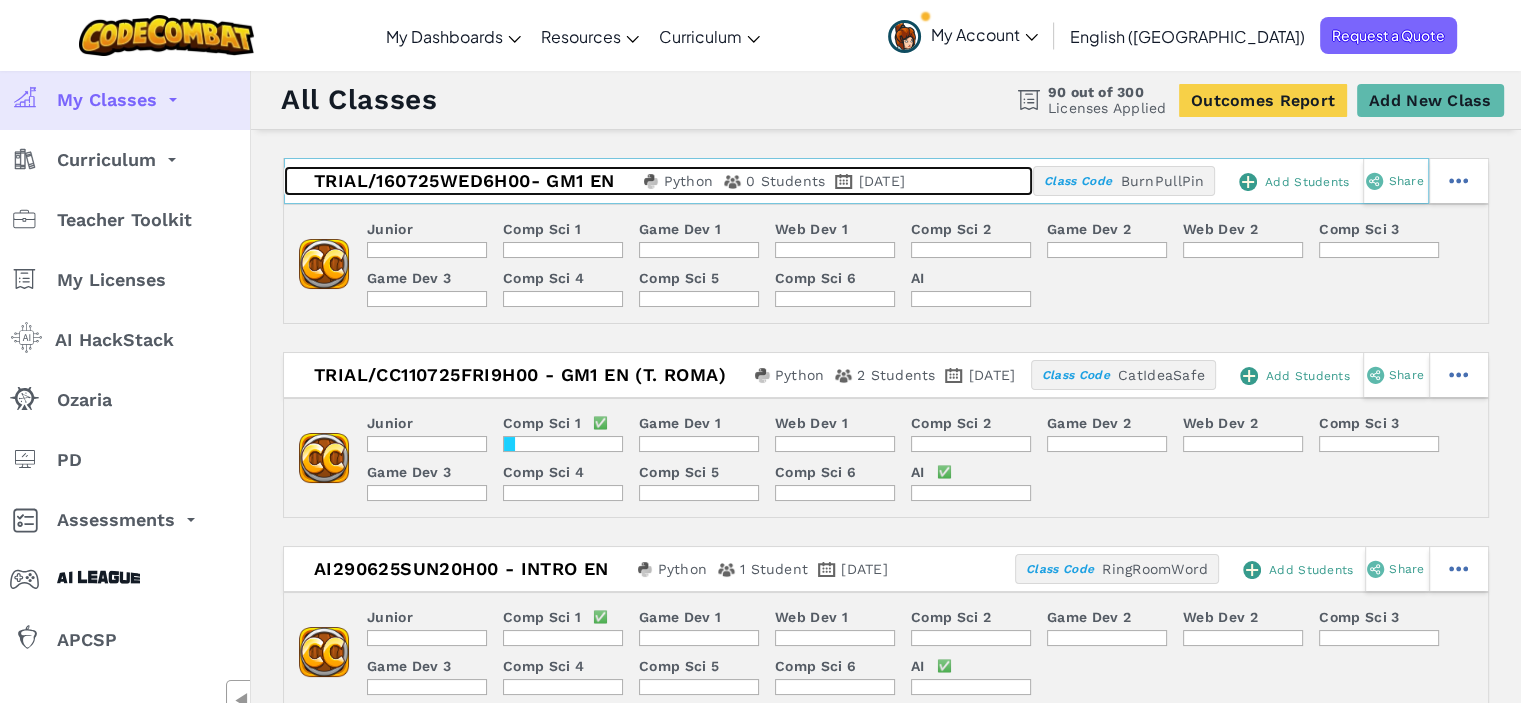 click on "Trial/160725Wed6h00- GM1 EN" at bounding box center [461, 181] 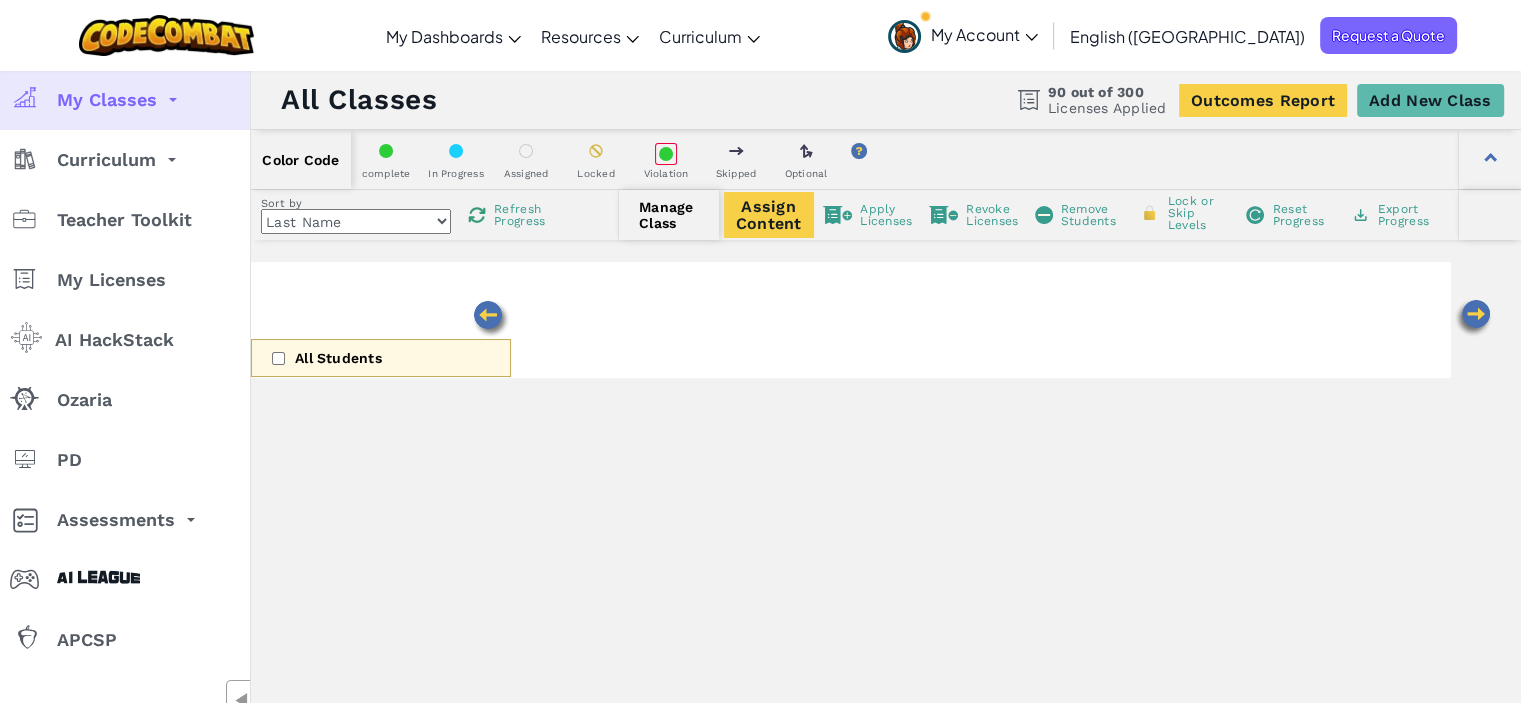 click on "Color Code     complete     In Progress     Assigned       Locked       Violation       Skipped     Optional" at bounding box center [886, 160] 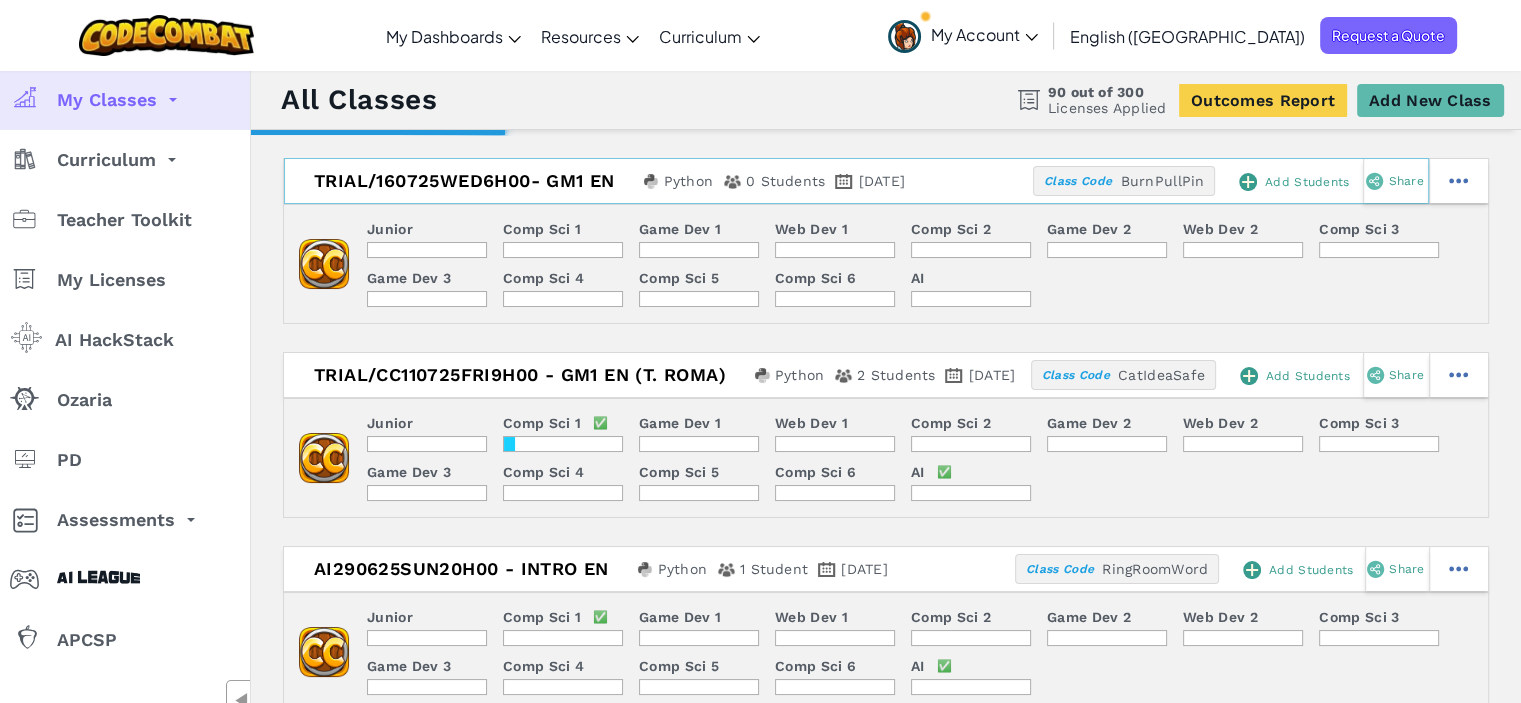 click on "Class Code" at bounding box center (1078, 181) 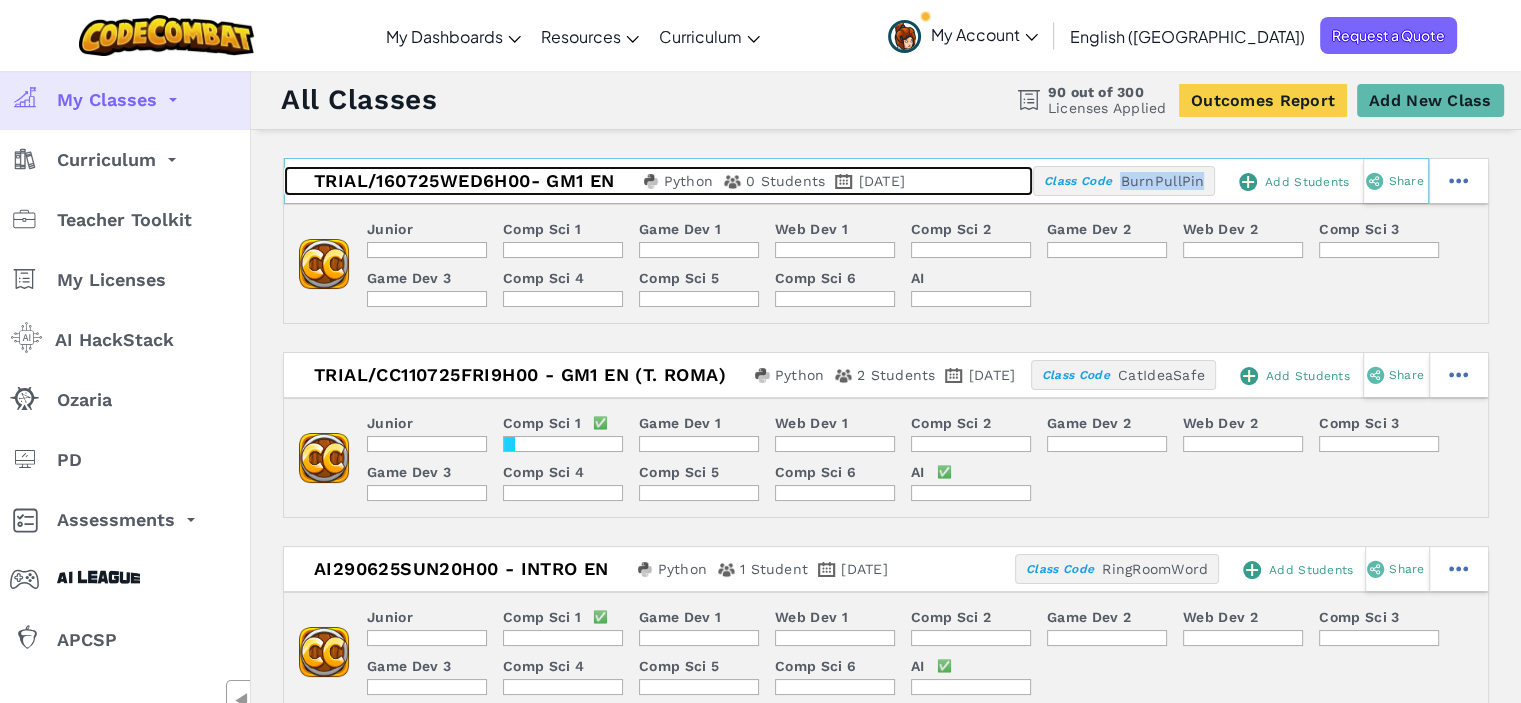 click on "Trial/160725Wed6h00- GM1 EN" at bounding box center (461, 181) 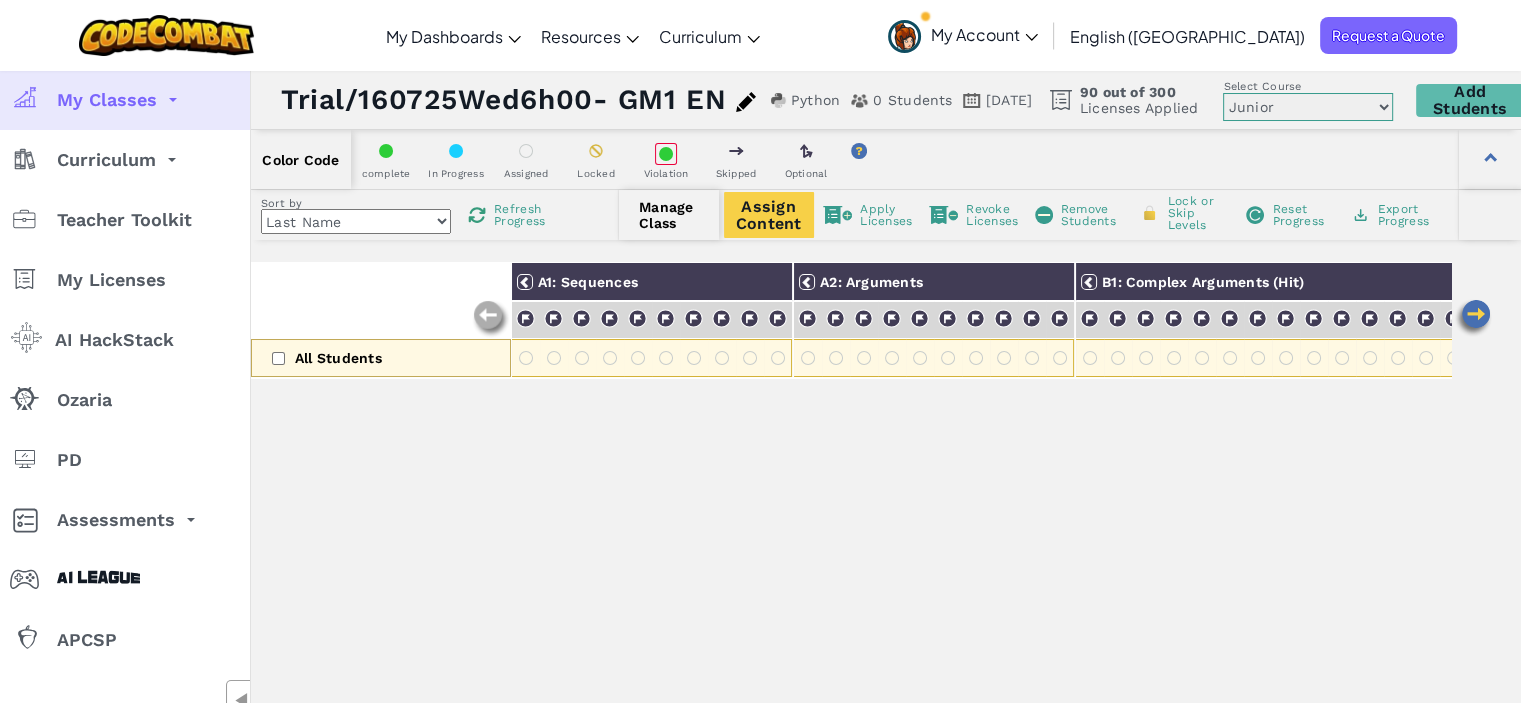 click at bounding box center [751, 100] 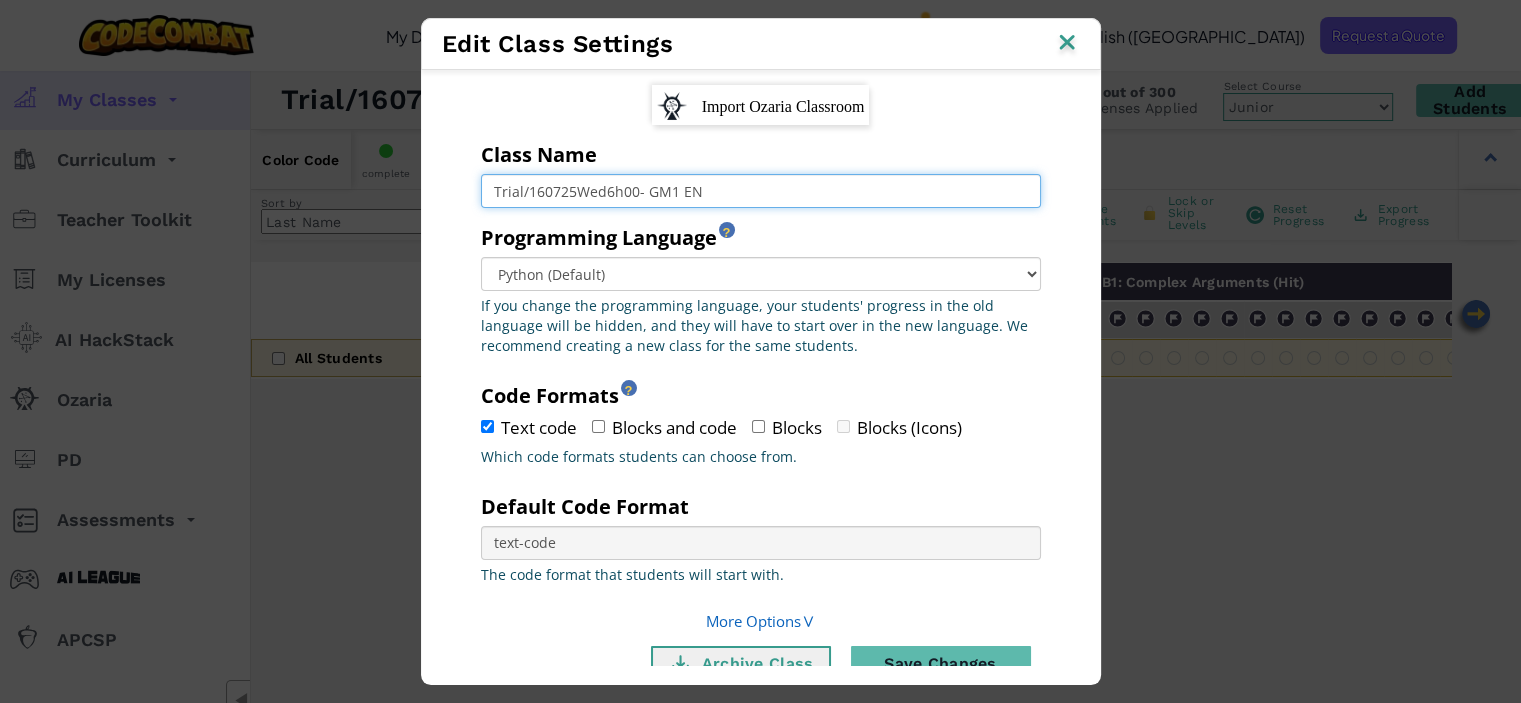 click on "Trial/160725Wed6h00- GM1 EN" at bounding box center [761, 191] 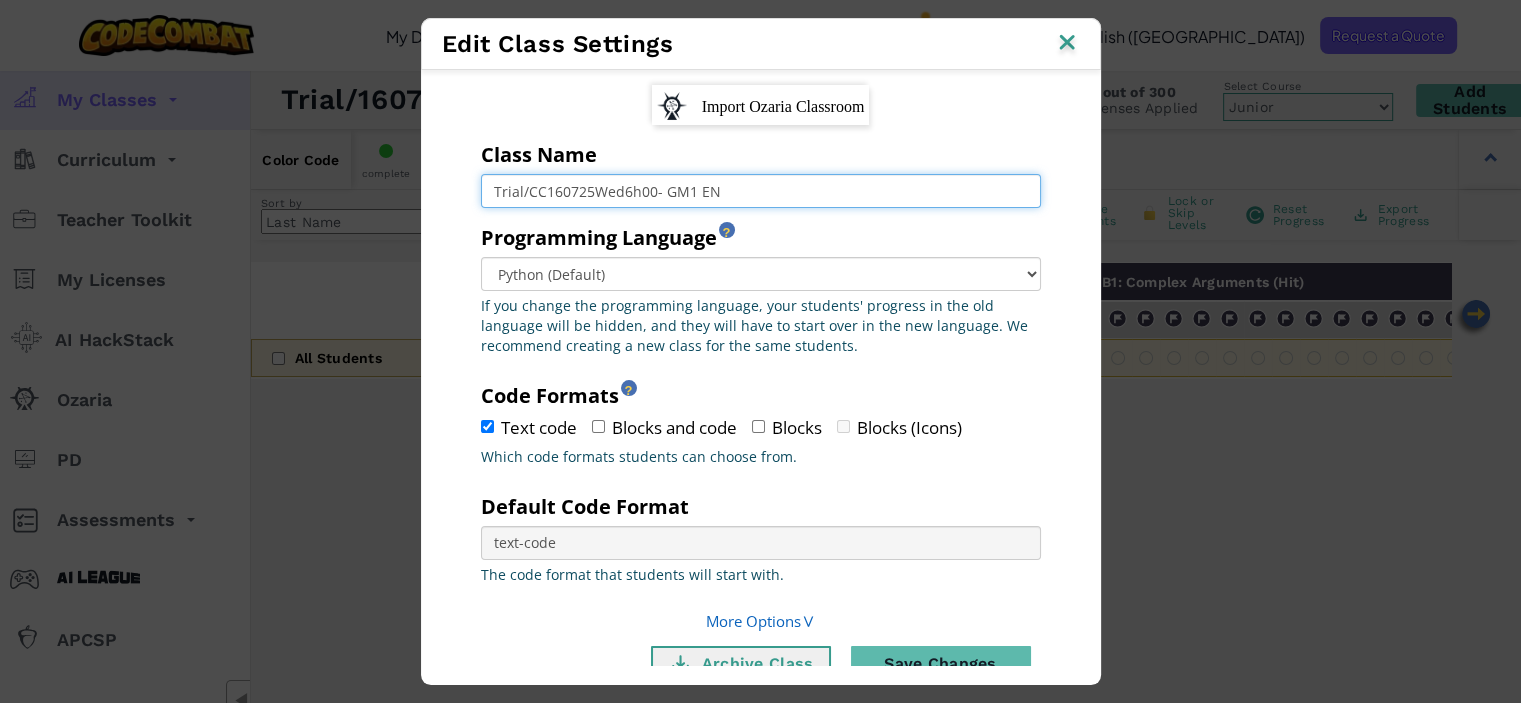 scroll, scrollTop: 40, scrollLeft: 0, axis: vertical 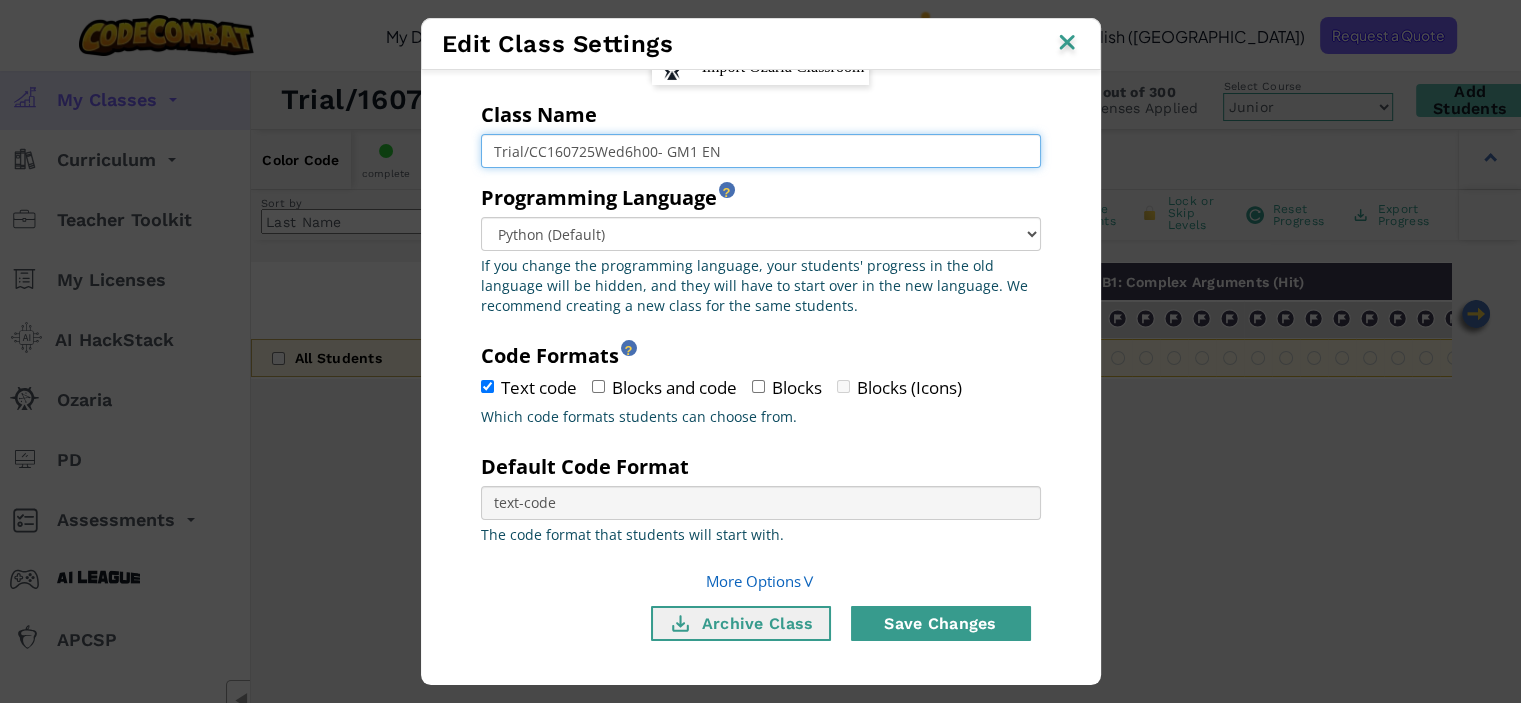 type on "Trial/CC160725Wed6h00- GM1 EN" 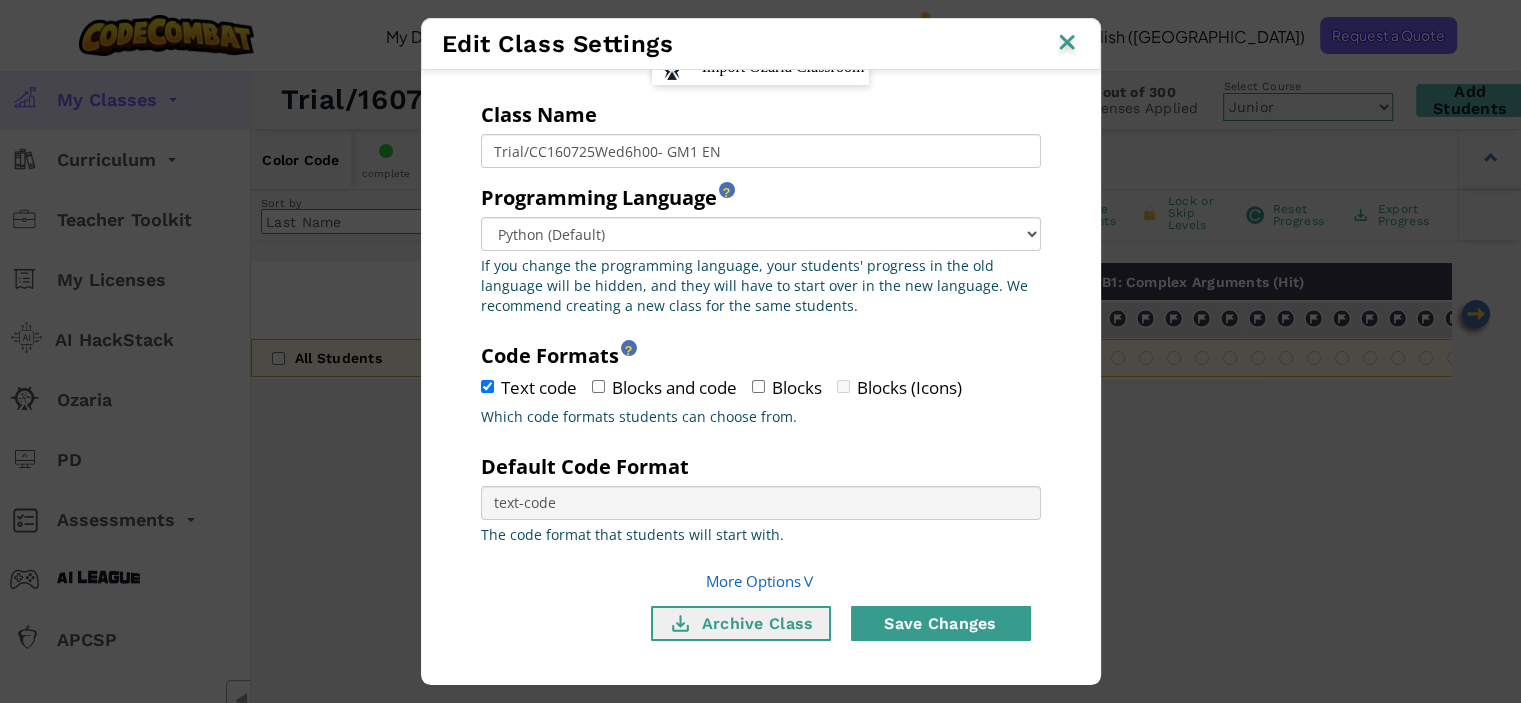 click on "Save Changes" at bounding box center [941, 623] 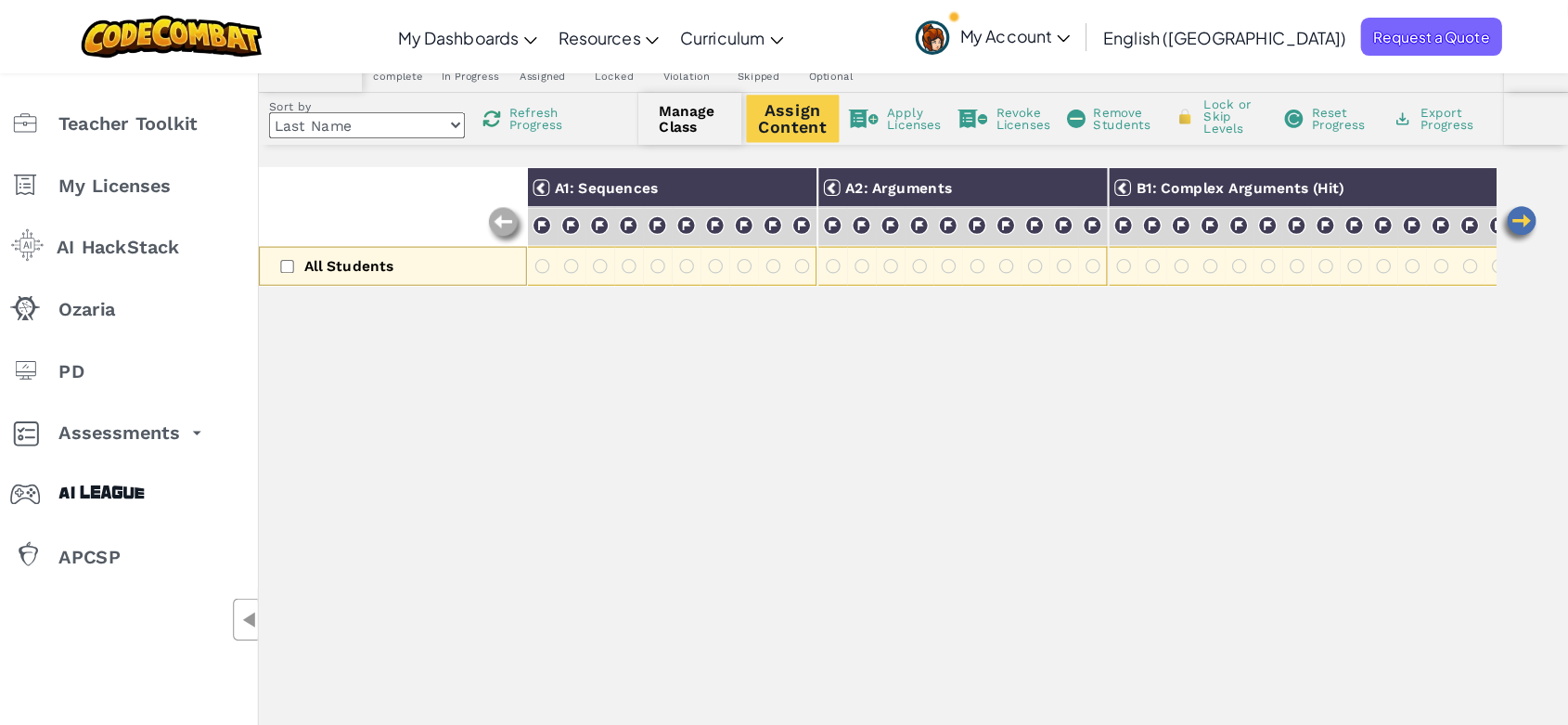 scroll, scrollTop: 0, scrollLeft: 0, axis: both 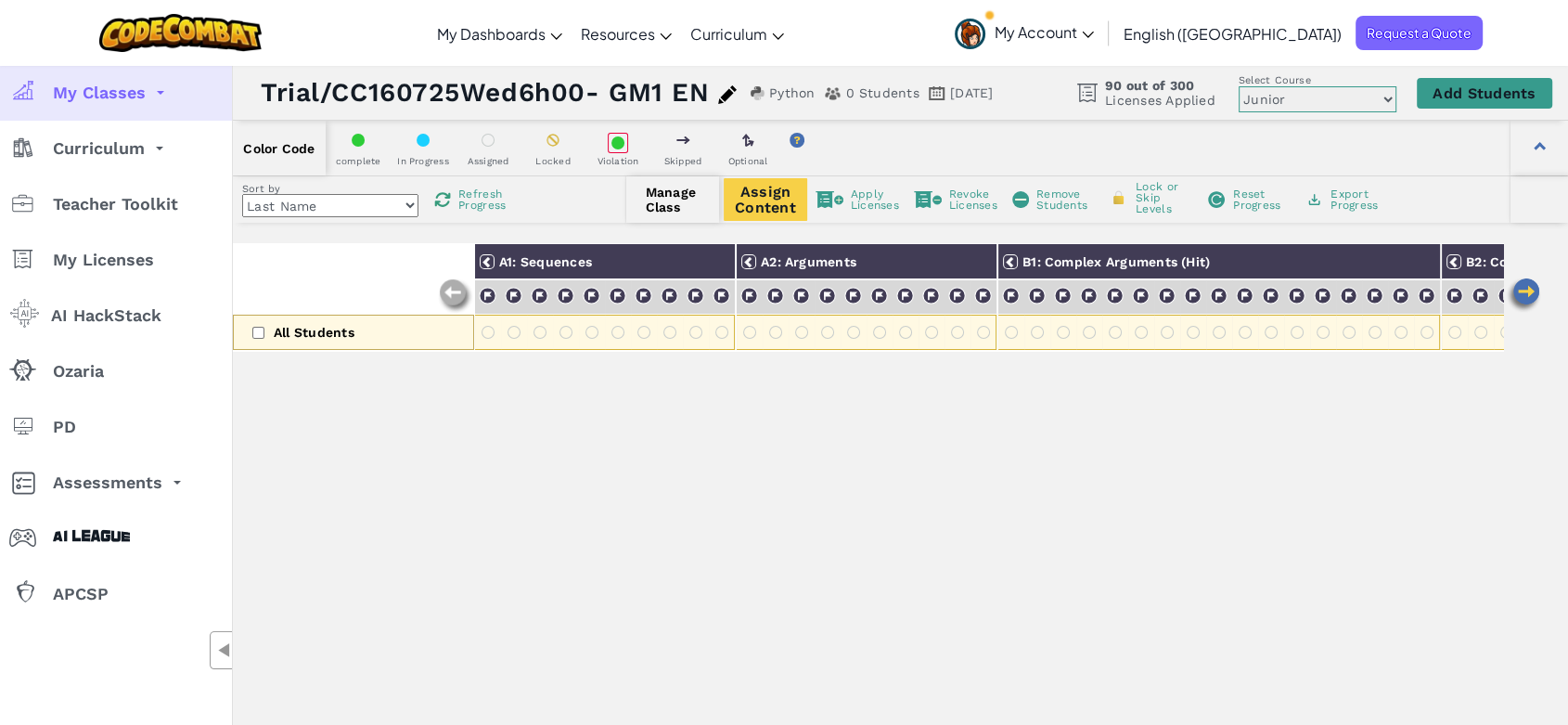 click on "Add Students" at bounding box center [1484, 93] 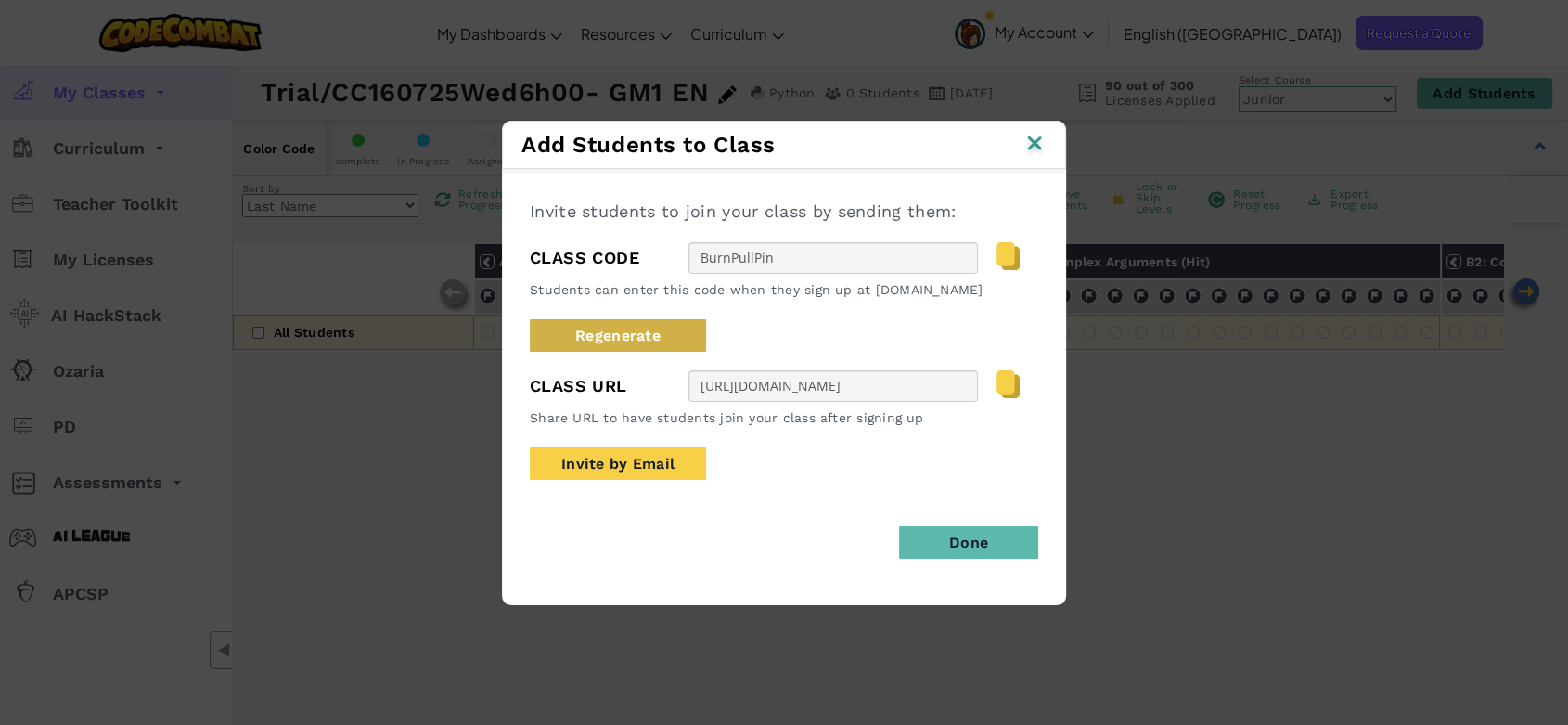click on "Regenerate" at bounding box center [618, 335] 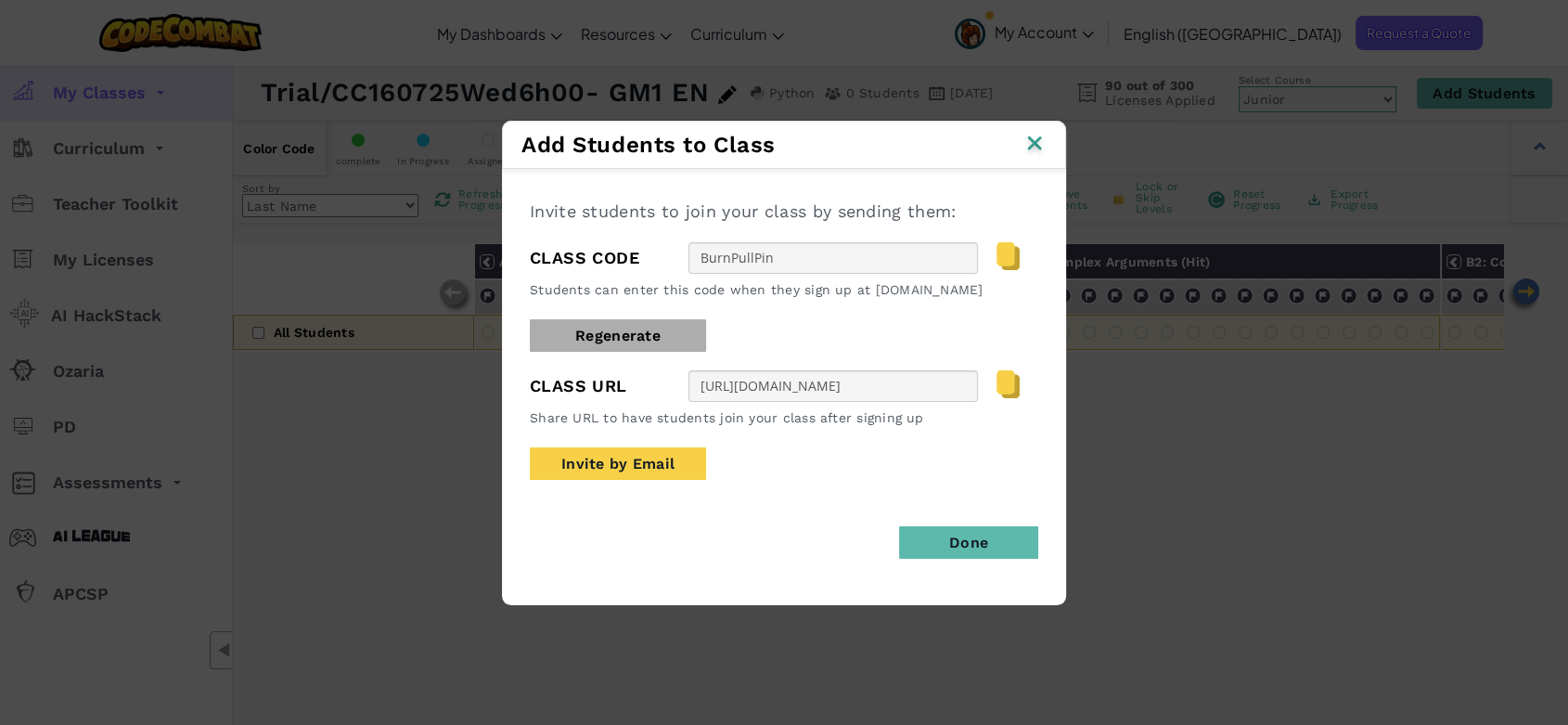 type on "StoneSockEye" 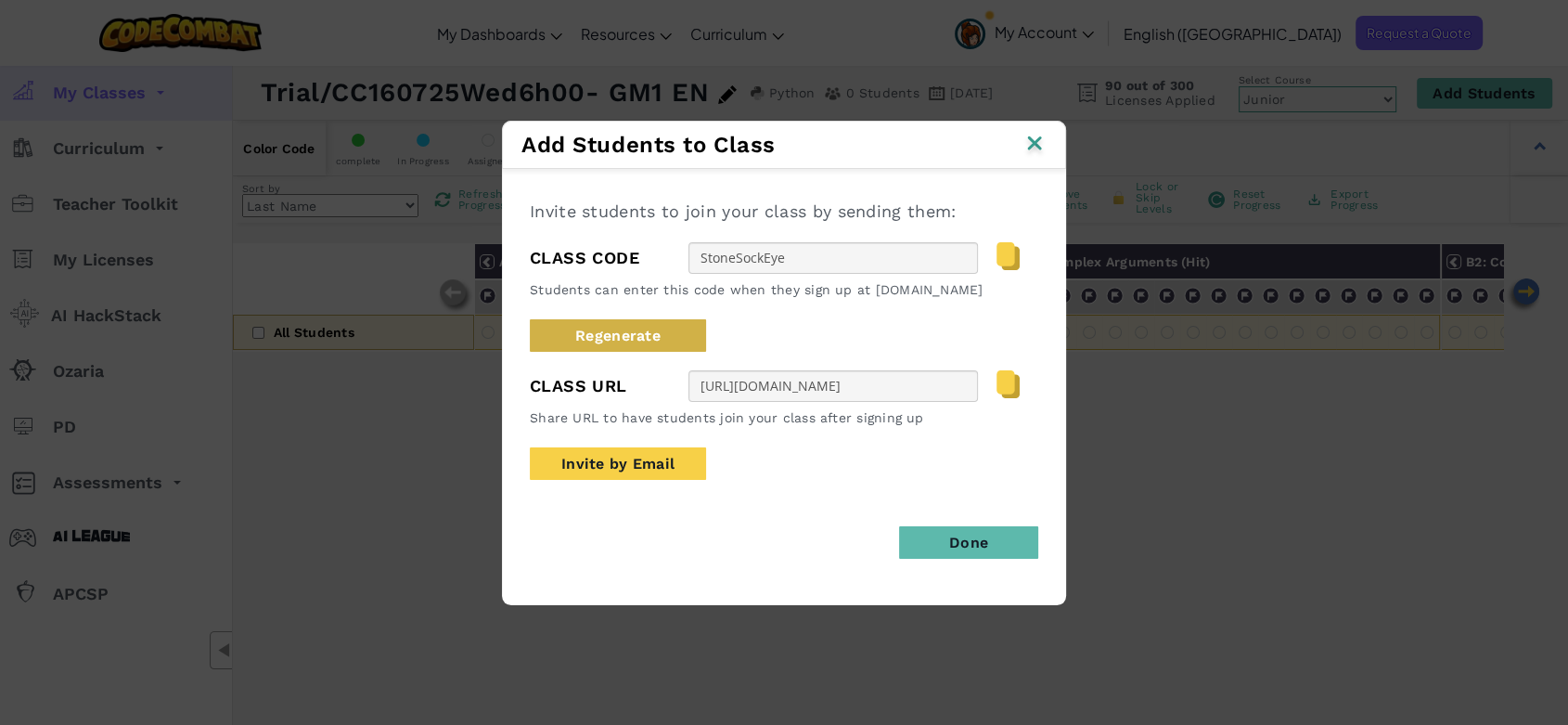 click on "Regenerate" at bounding box center [618, 335] 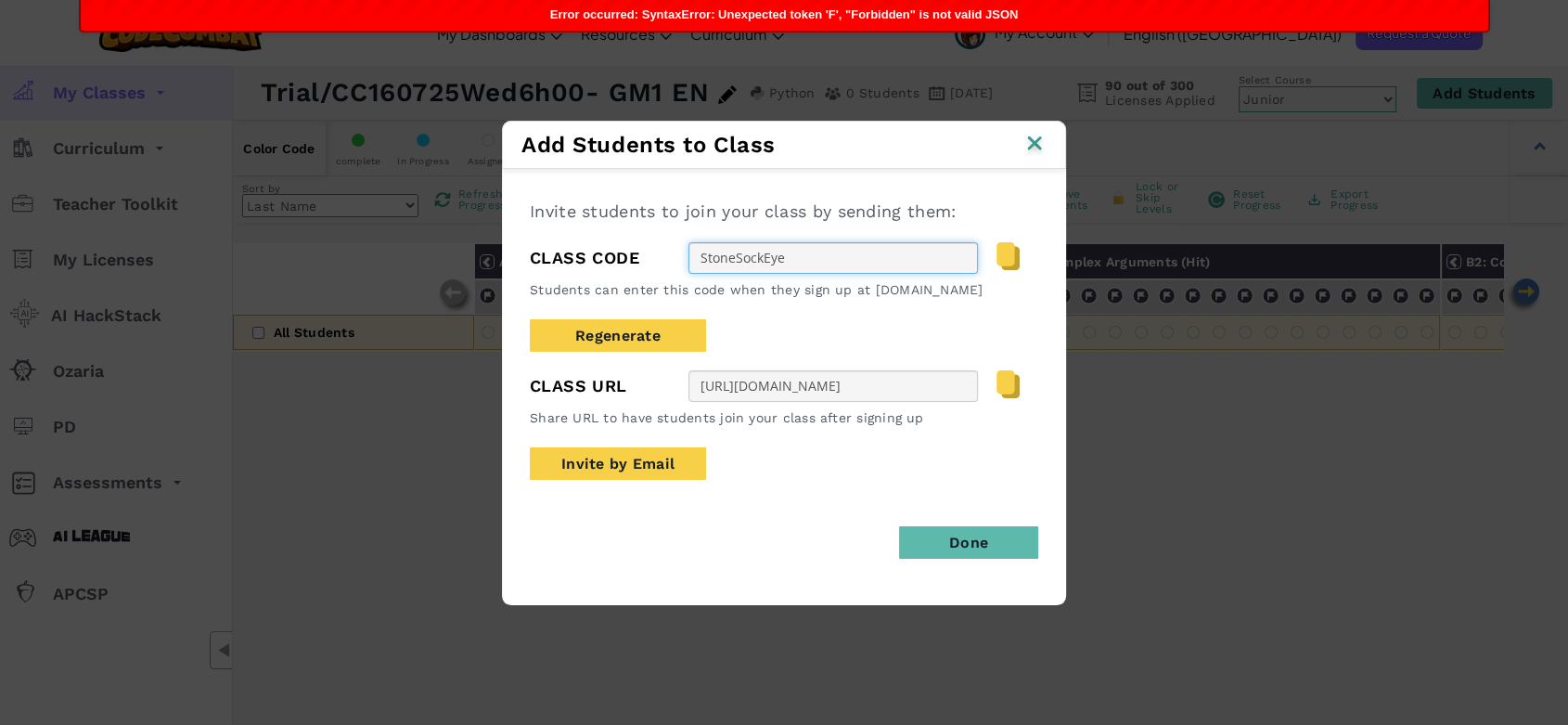 click on "StoneSockEye" at bounding box center (833, 258) 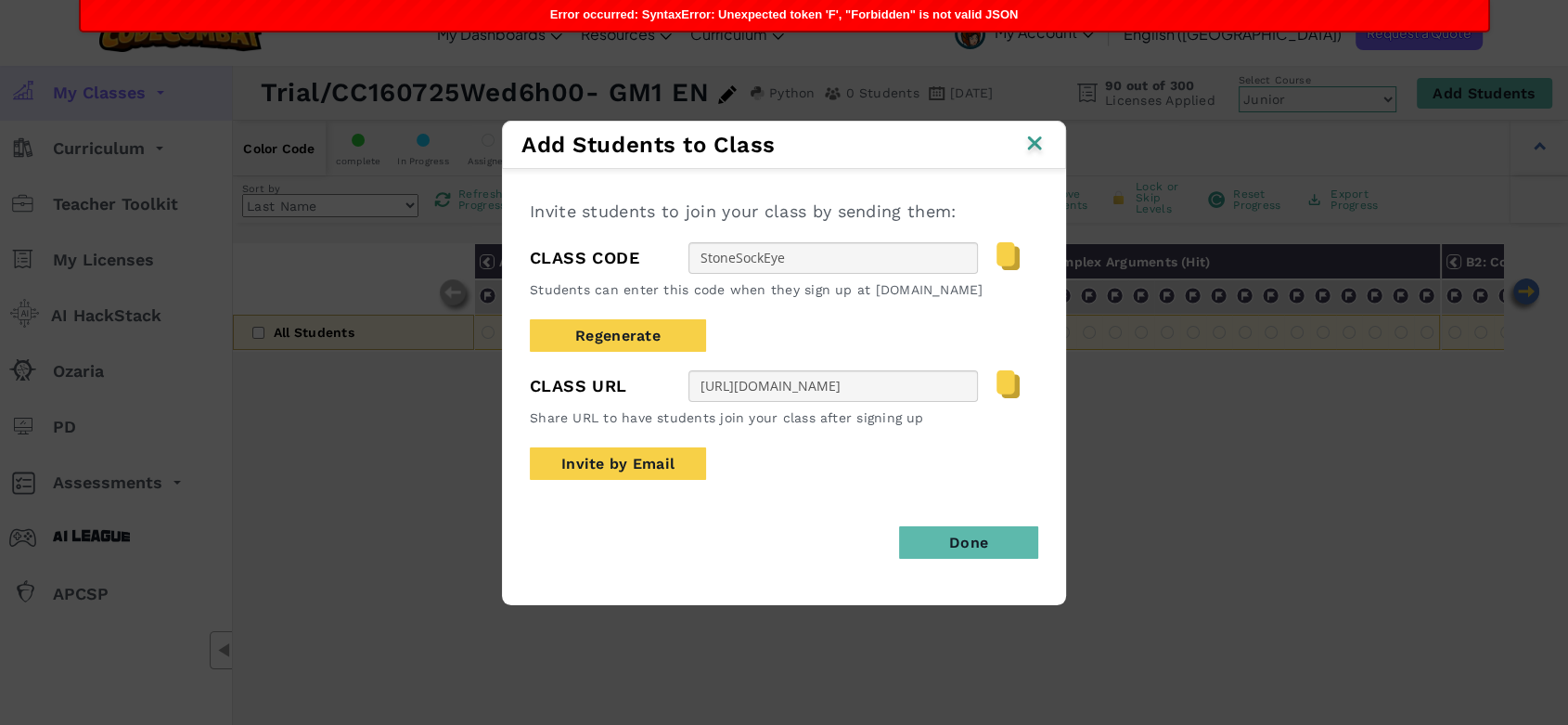 click at bounding box center (1008, 256) 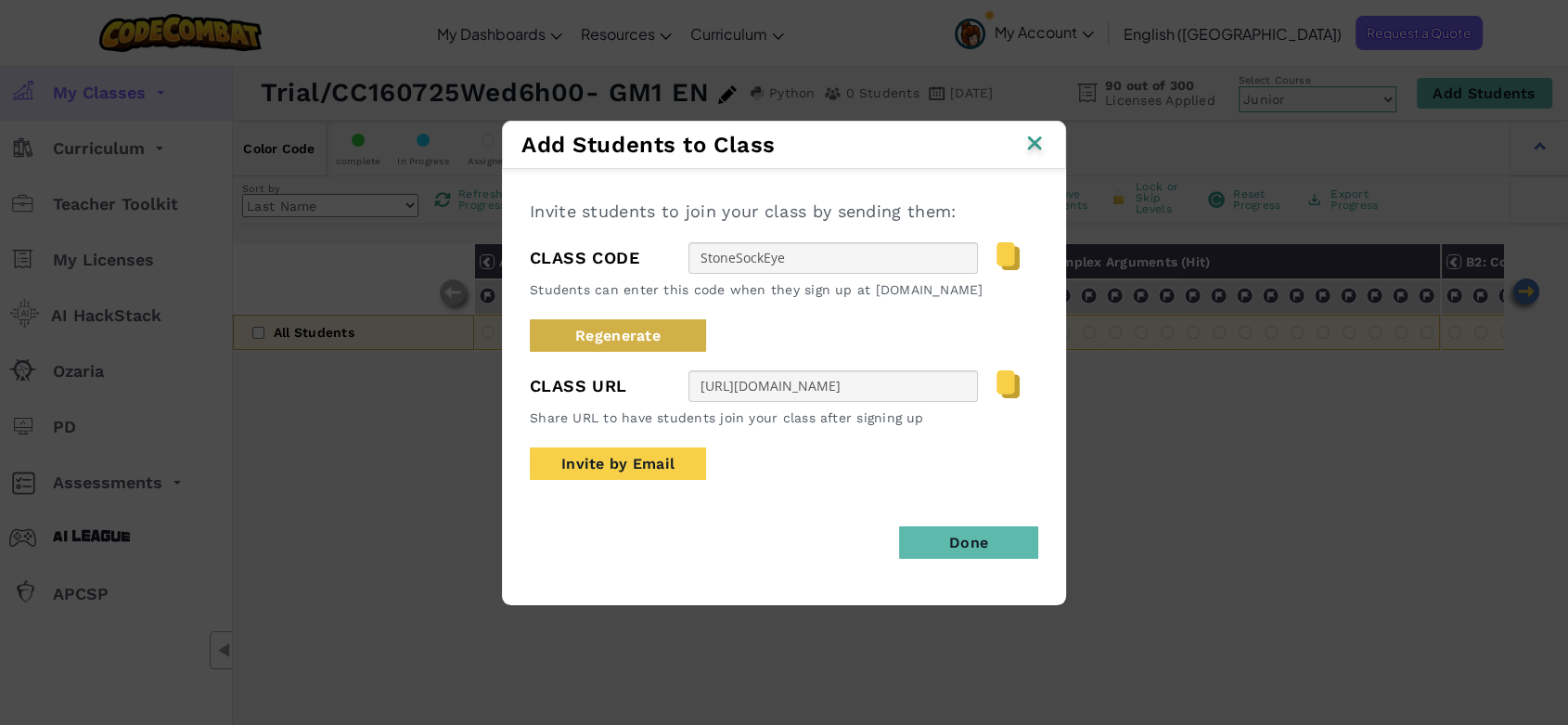 click on "Regenerate" at bounding box center [618, 335] 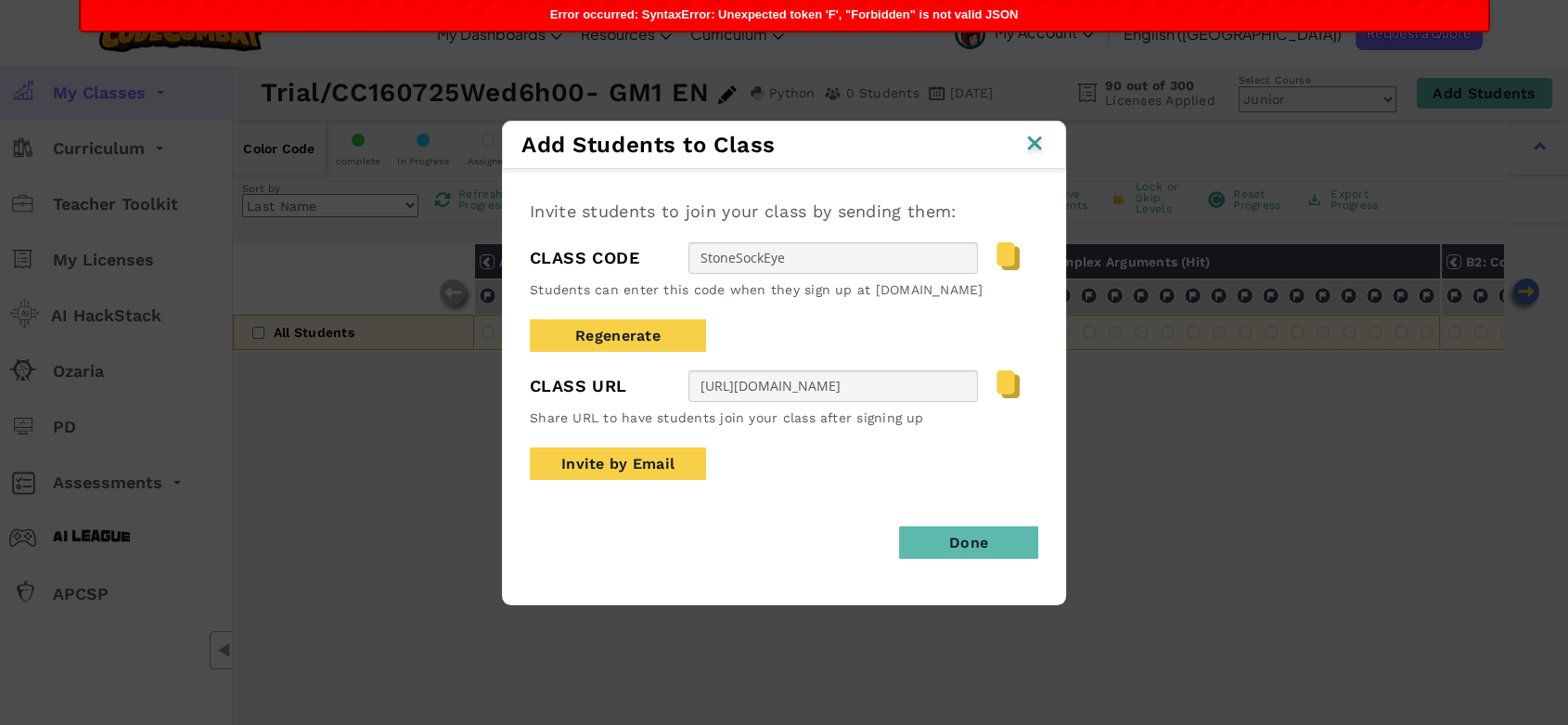 click at bounding box center [1008, 256] 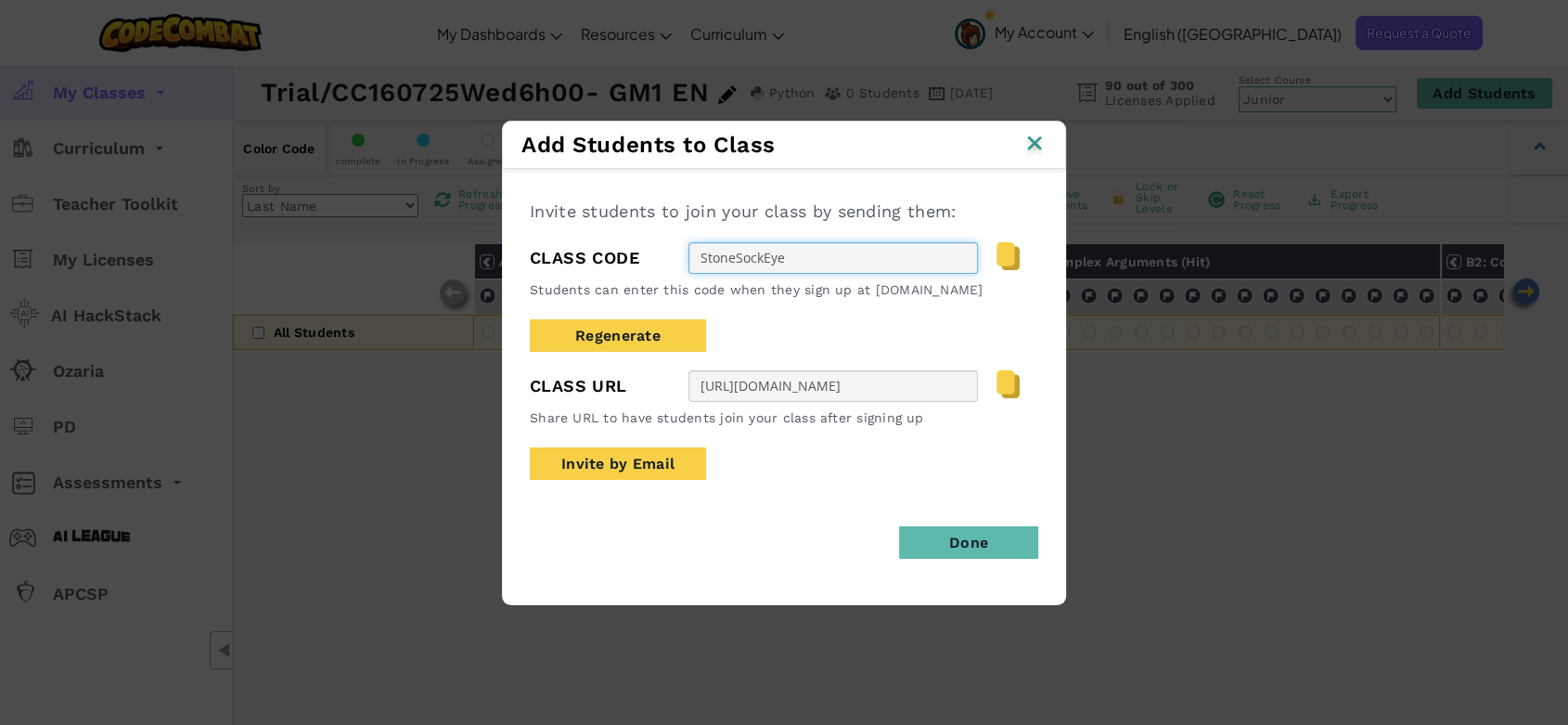 click on "StoneSockEye" at bounding box center [833, 258] 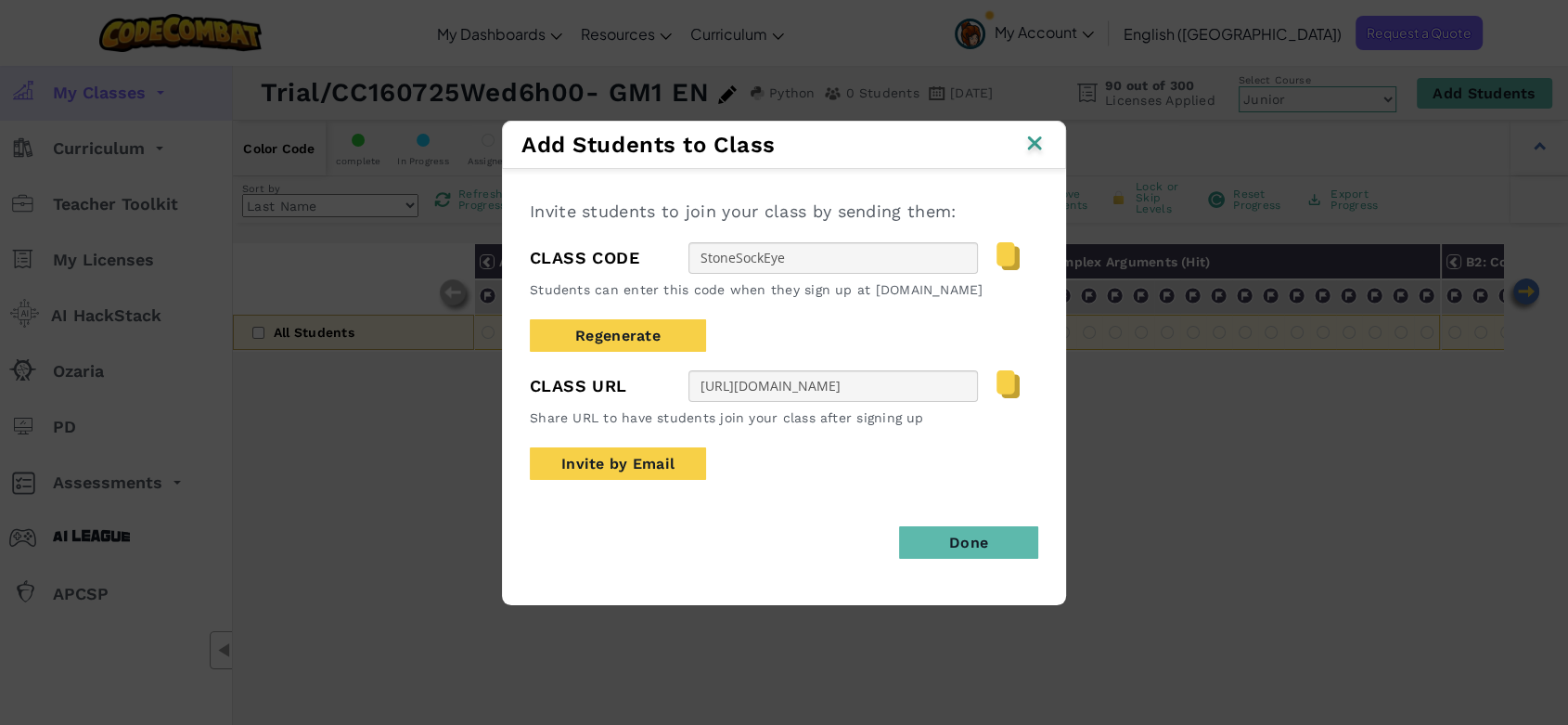 click on "Add Students to Class" at bounding box center (784, 145) 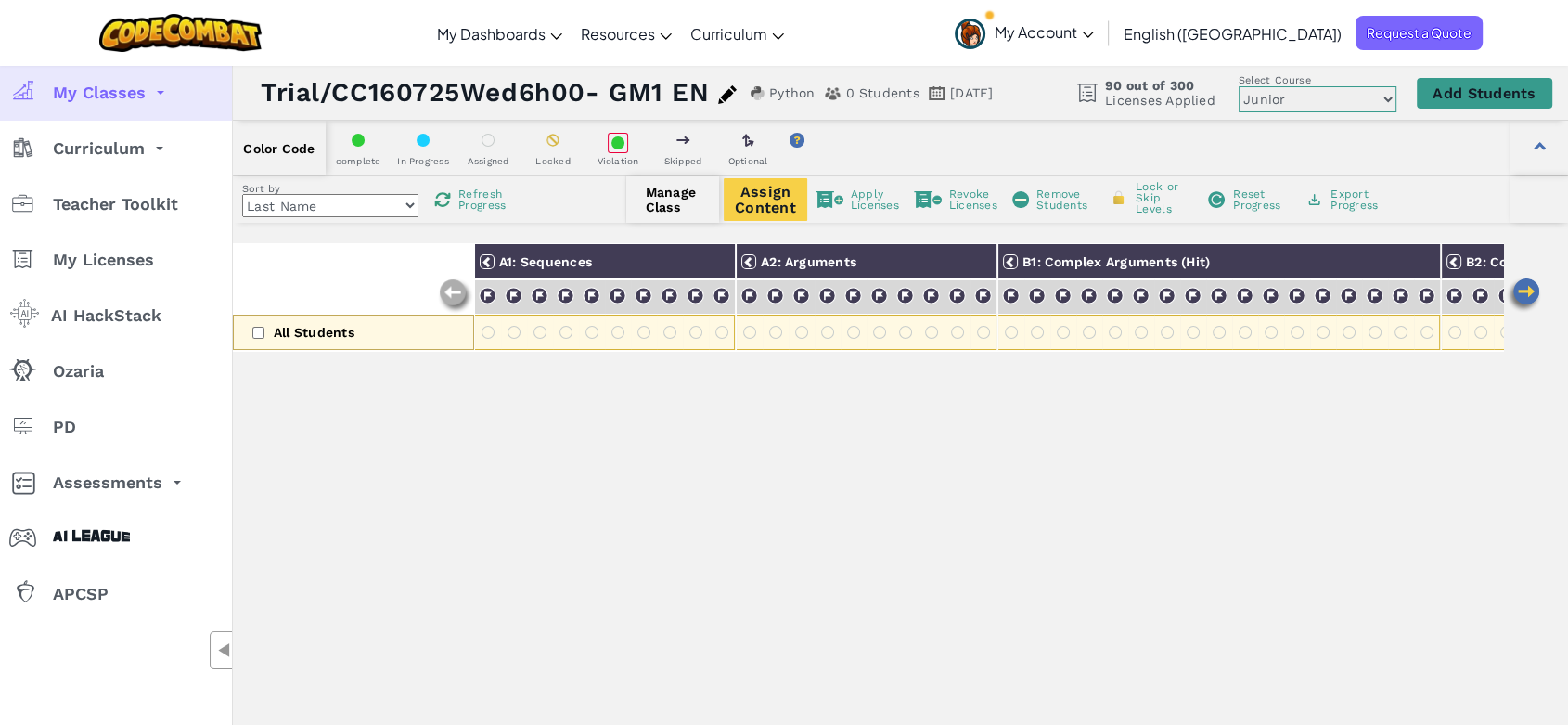 click on "Add Students" at bounding box center [1484, 93] 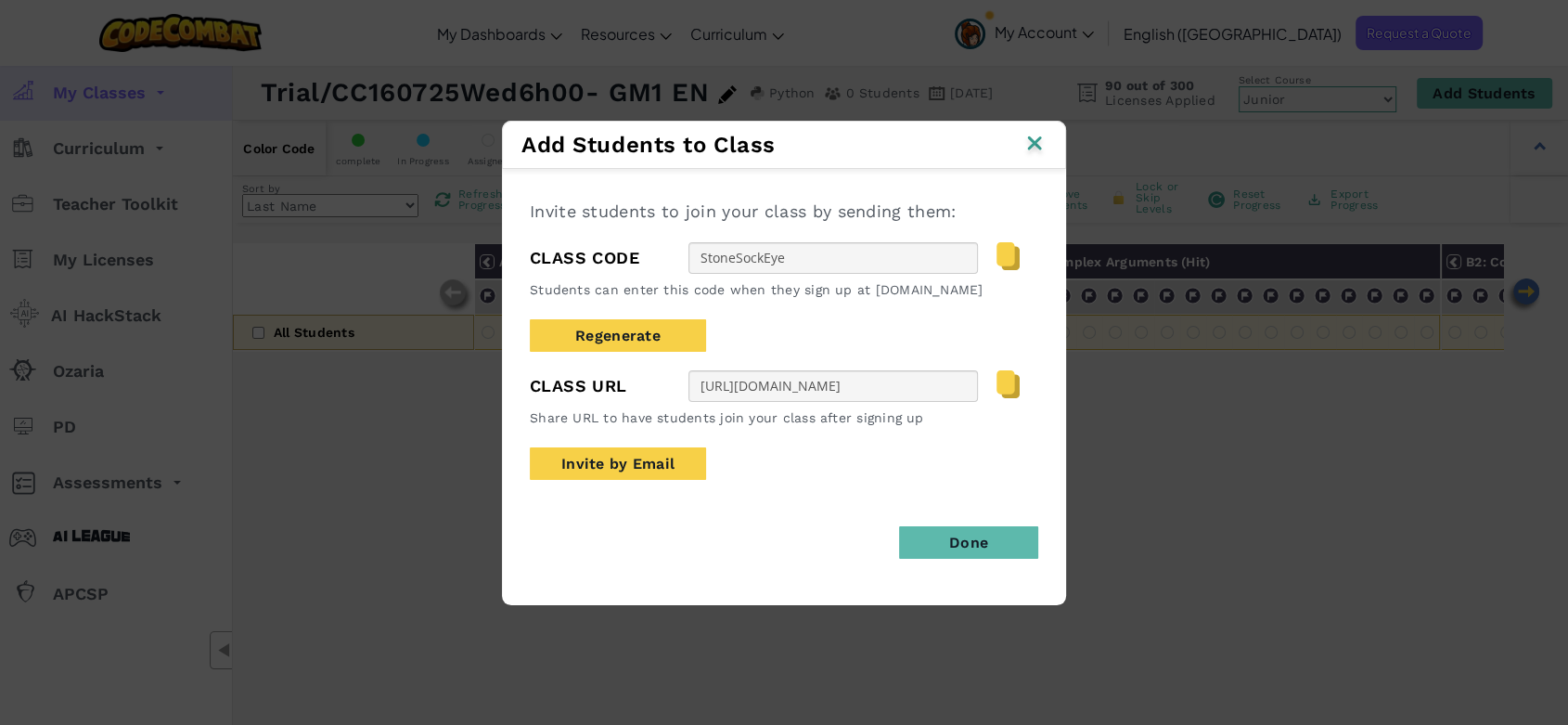 click on "Add Students to Class         Invite students to join your class by sending them:     Class Code    StoneSockEye      Students can enter this code when they sign up at [DOMAIN_NAME]
Regenerate
Class Url    [URL][DOMAIN_NAME]      Share URL to have students join your class after signing up
Invite by Email
Done" at bounding box center (784, 362) 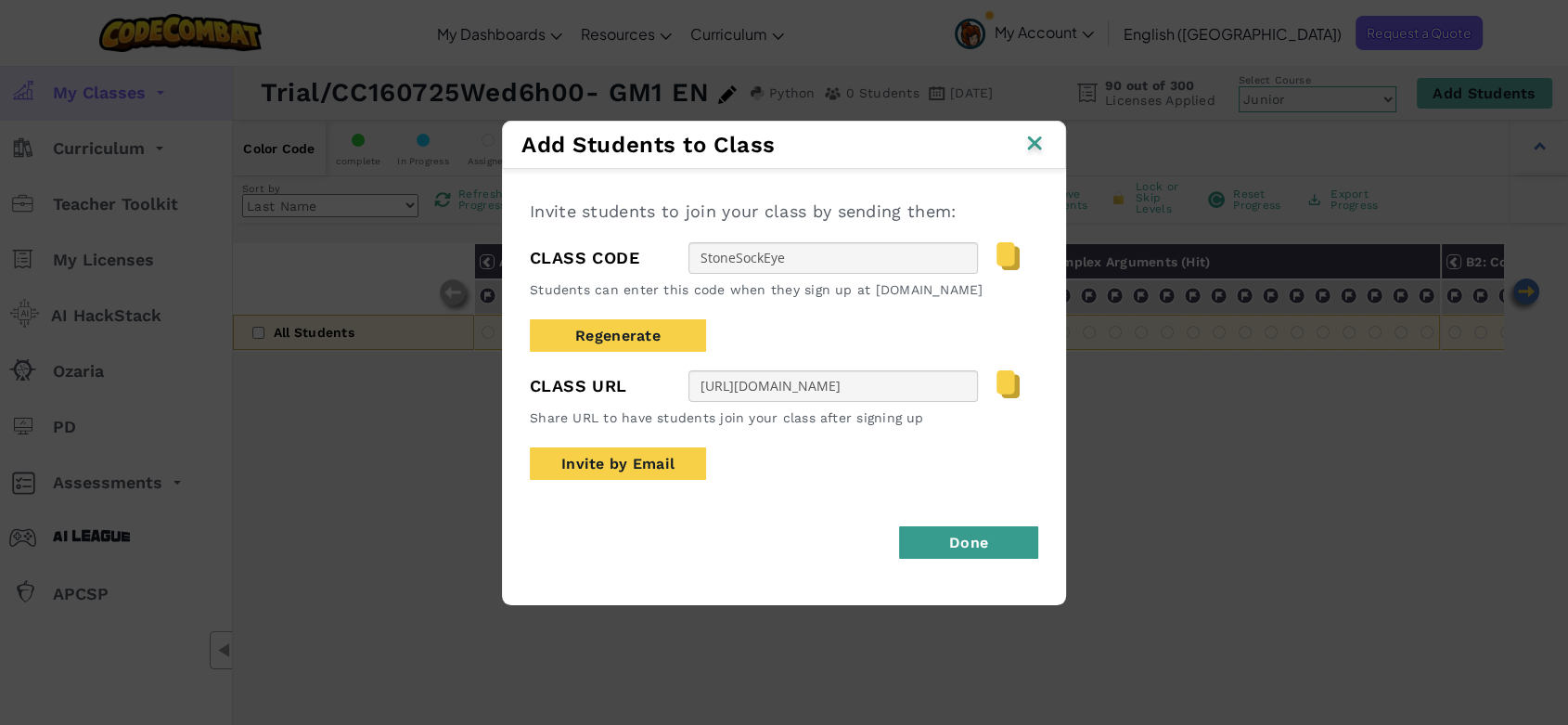 click on "Done" at bounding box center (969, 542) 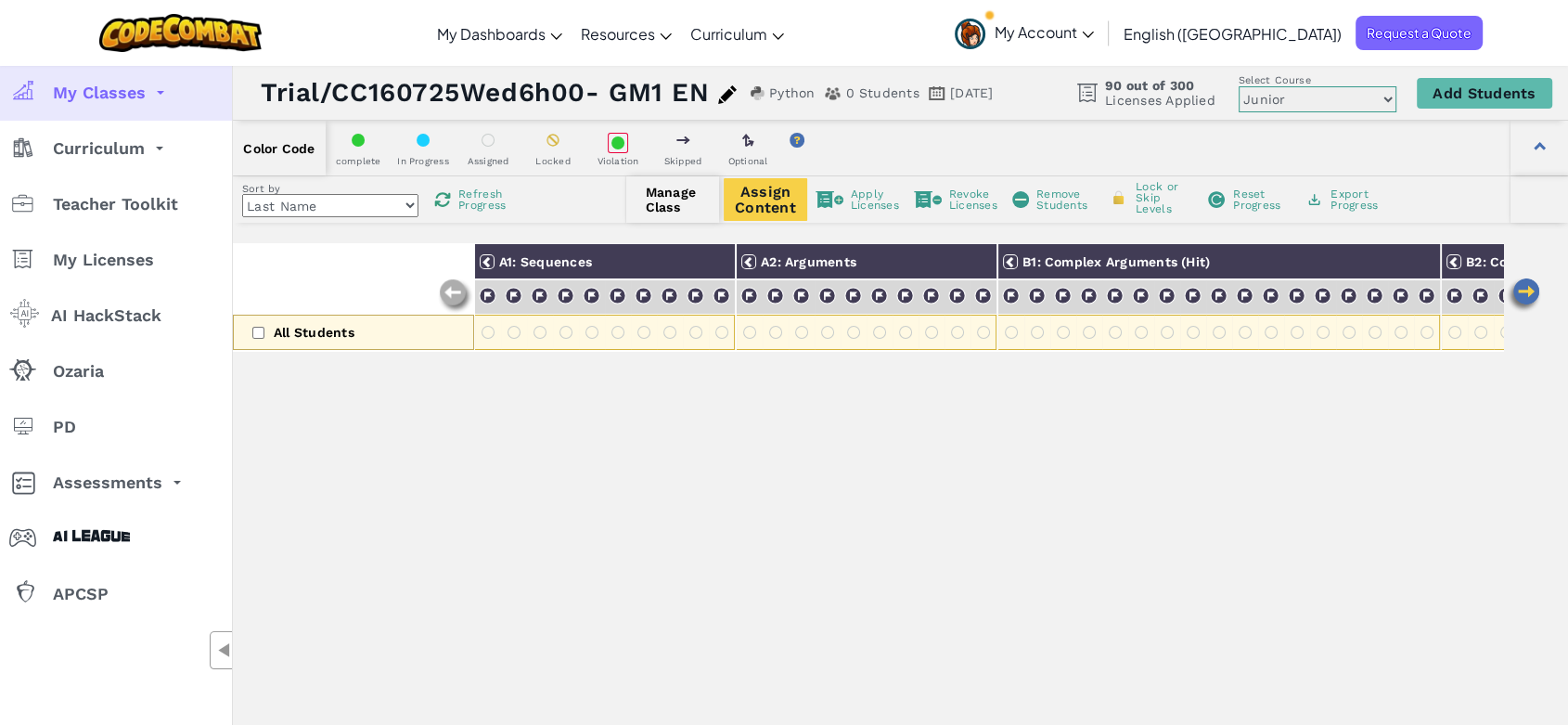 click on "All Students       A1: Sequences                                                                             A2: Arguments                                                                             B1: Complex Arguments (Hit)                                                                                                                       B2: Complex Arguments (Spin)                                                                                   C1: Complex Arguments (Zap)                                                                                                                 C2: Intro to Loops                                                                                                                 D1: Complex Loops                                                                                                                 D2: Intro to Conditionals                                                                                               E1: Complex Conditionals" at bounding box center (868, 559) 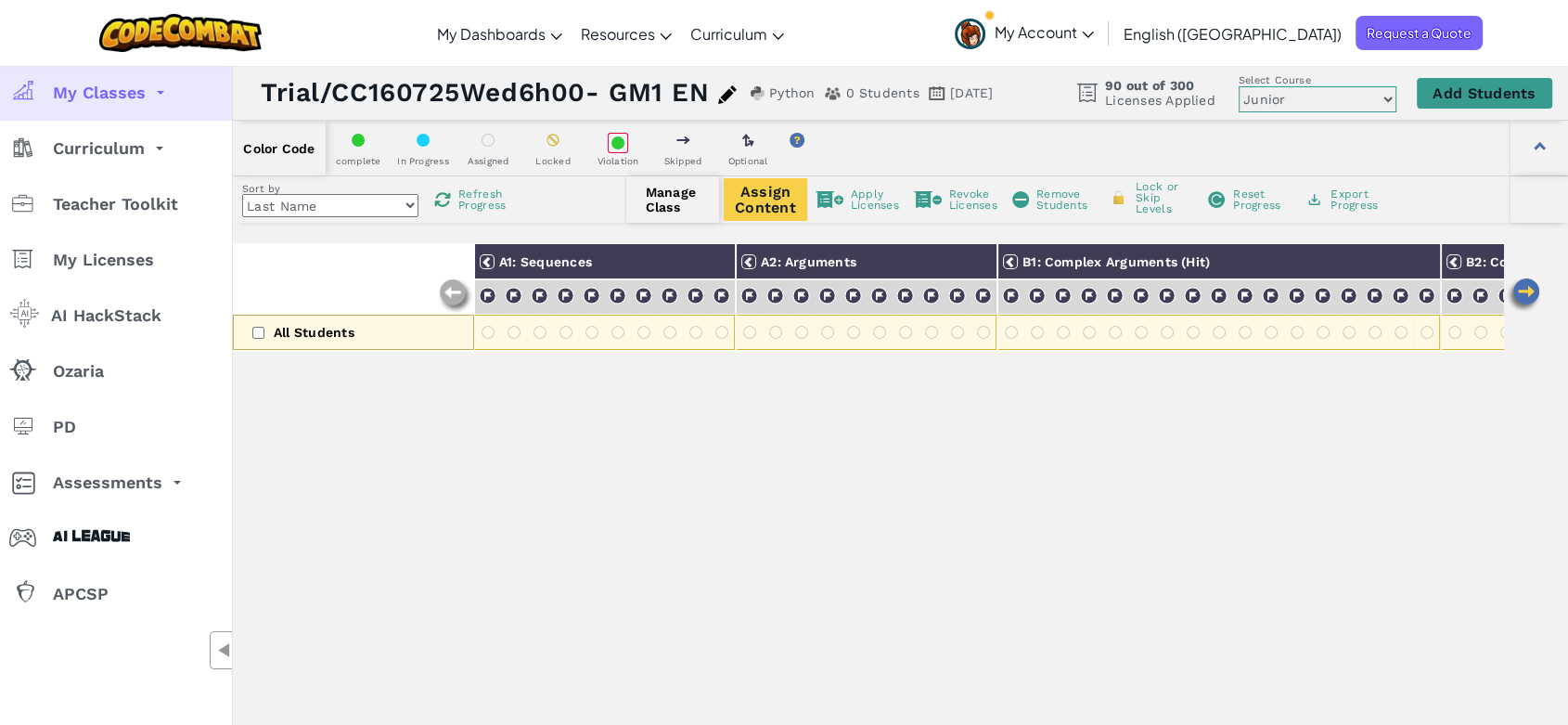 click on "Add Students" at bounding box center (1484, 93) 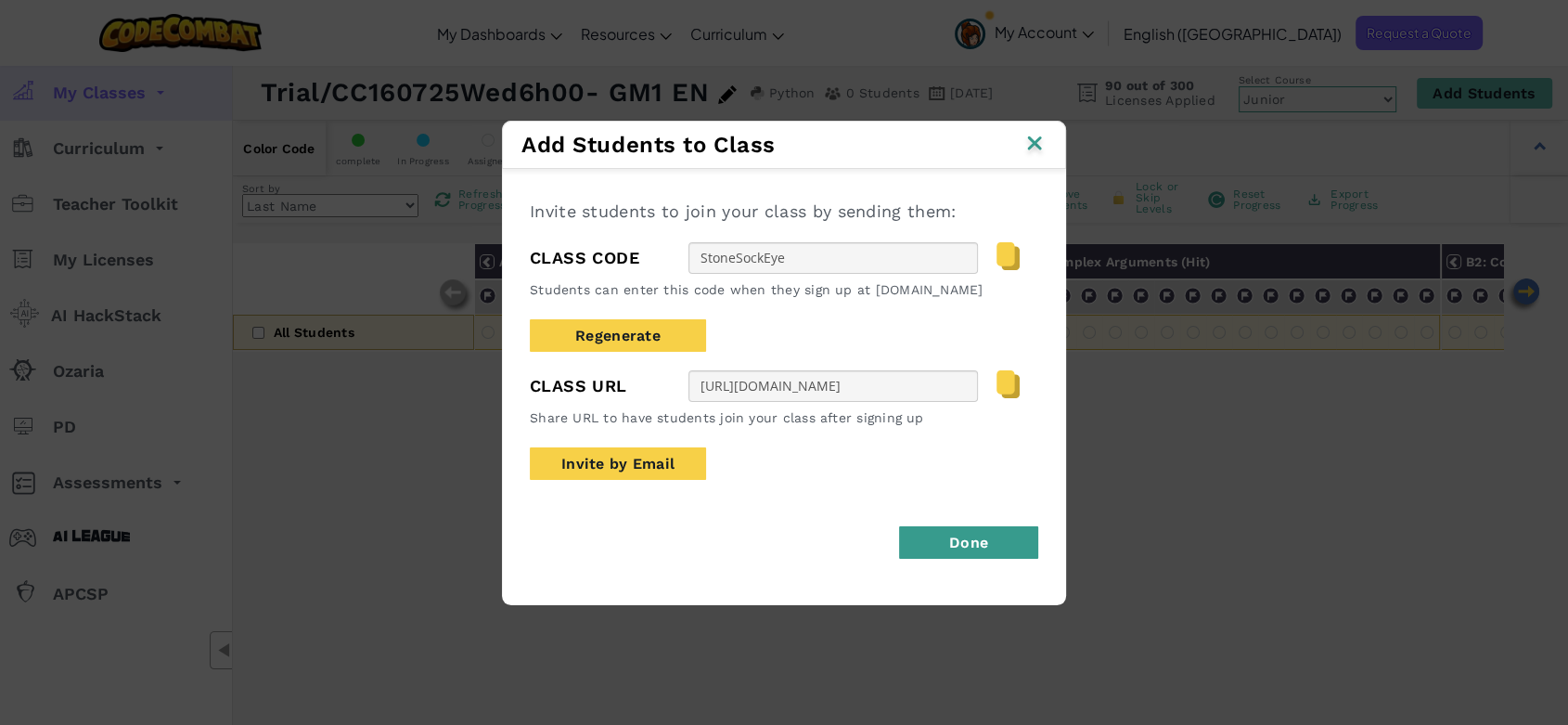 click on "Done" at bounding box center [969, 542] 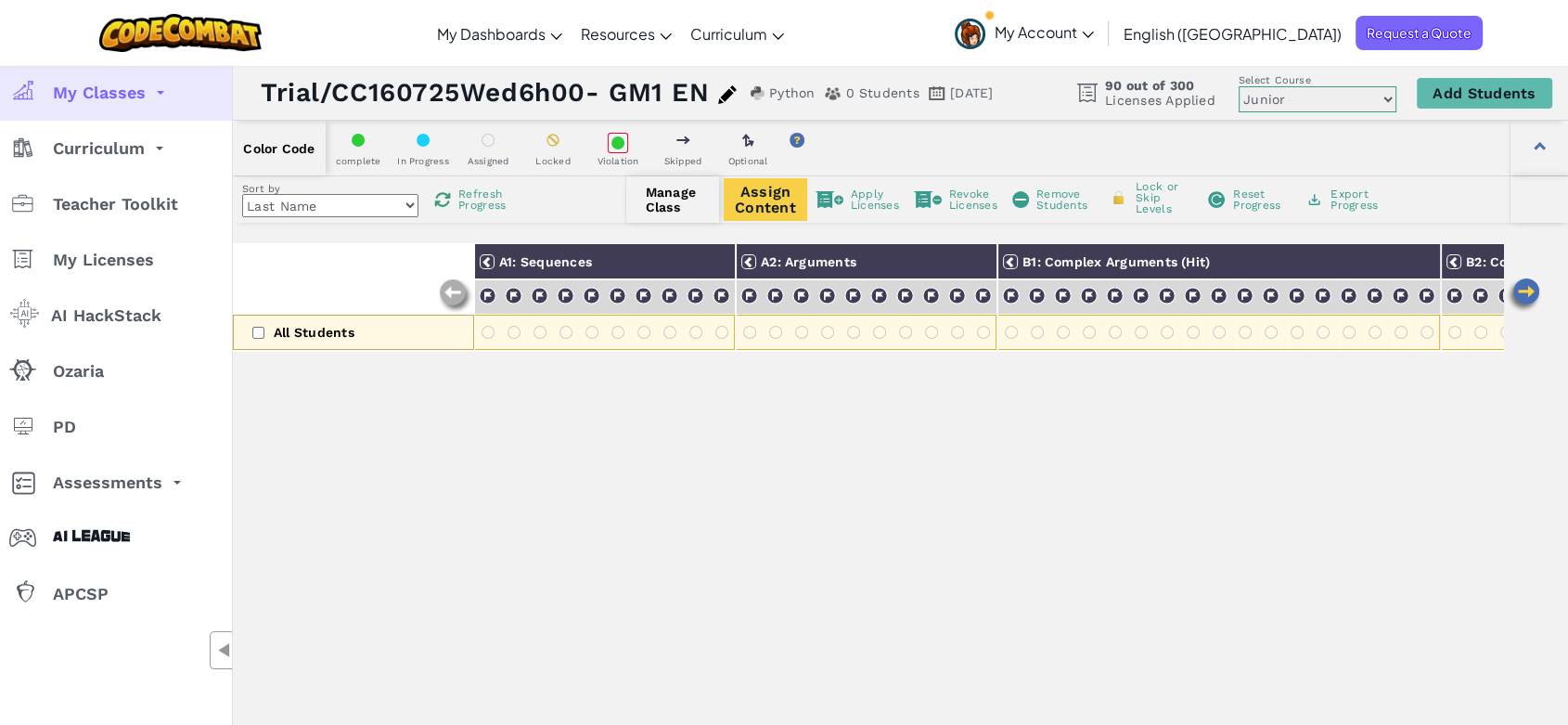 click on "All Students       A1: Sequences                                                                             A2: Arguments                                                                             B1: Complex Arguments (Hit)                                                                                                                       B2: Complex Arguments (Spin)                                                                                   C1: Complex Arguments (Zap)                                                                                                                 C2: Intro to Loops                                                                                                                 D1: Complex Loops                                                                                                                 D2: Intro to Conditionals                                                                                               E1: Complex Conditionals" at bounding box center (868, 559) 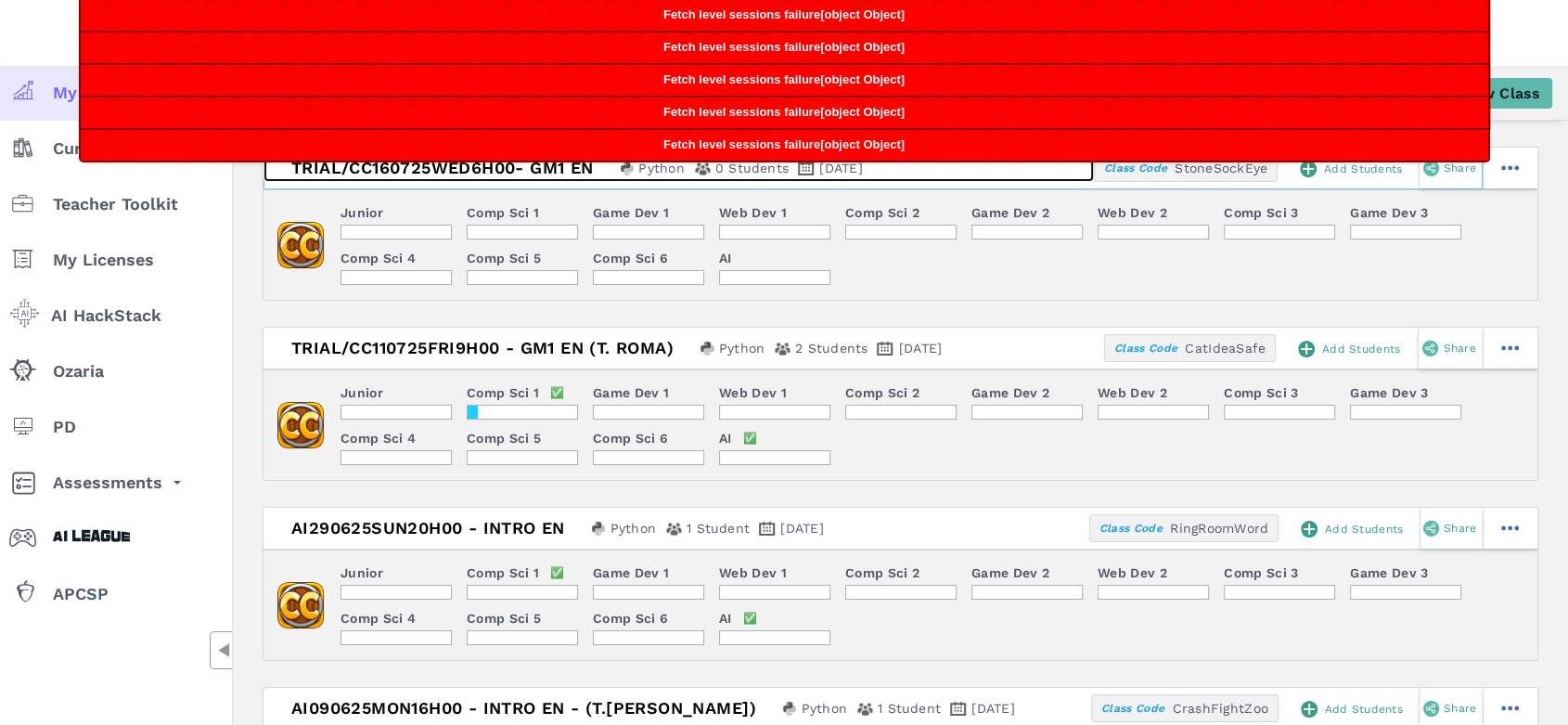 click on "Trial/CC160725Wed6h00- GM1 EN" at bounding box center (440, 168) 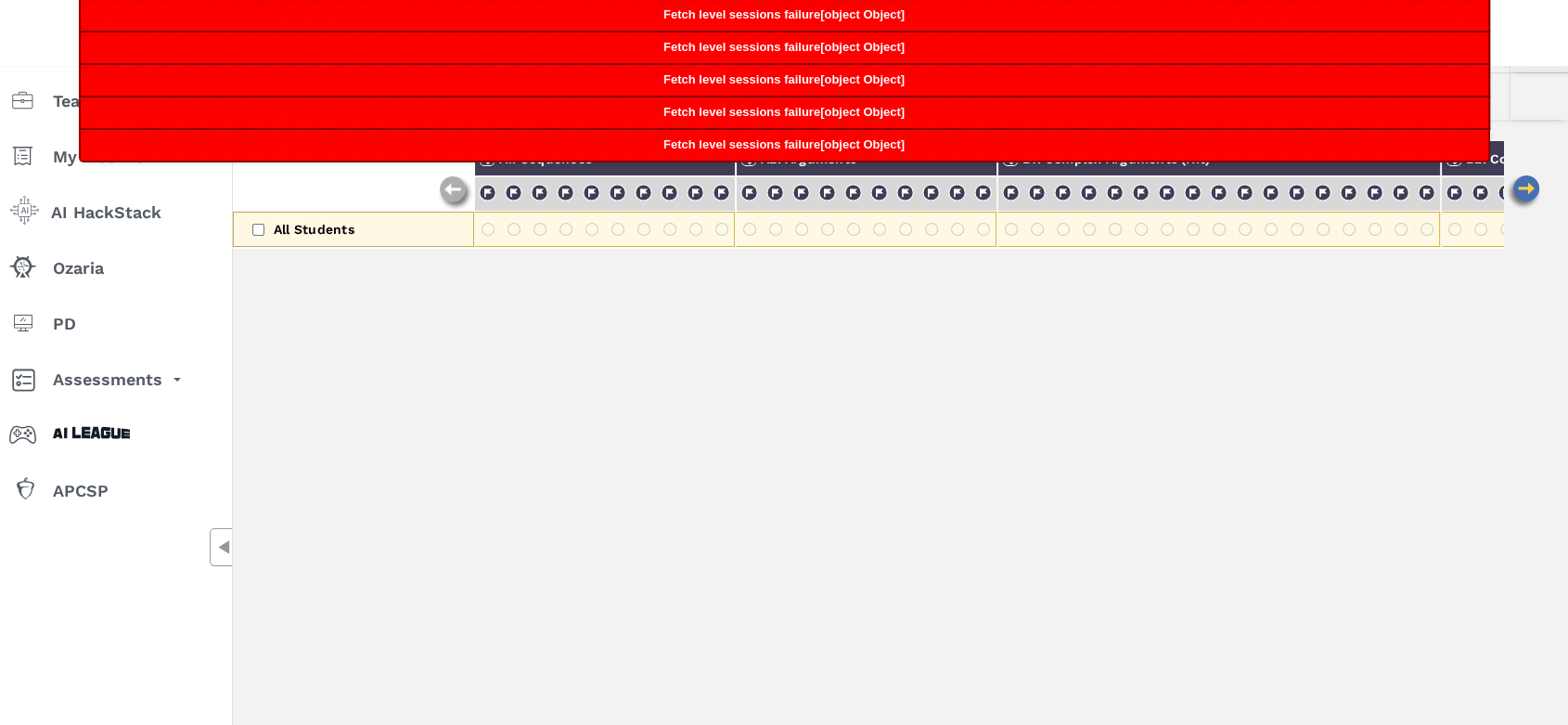 scroll, scrollTop: 0, scrollLeft: 0, axis: both 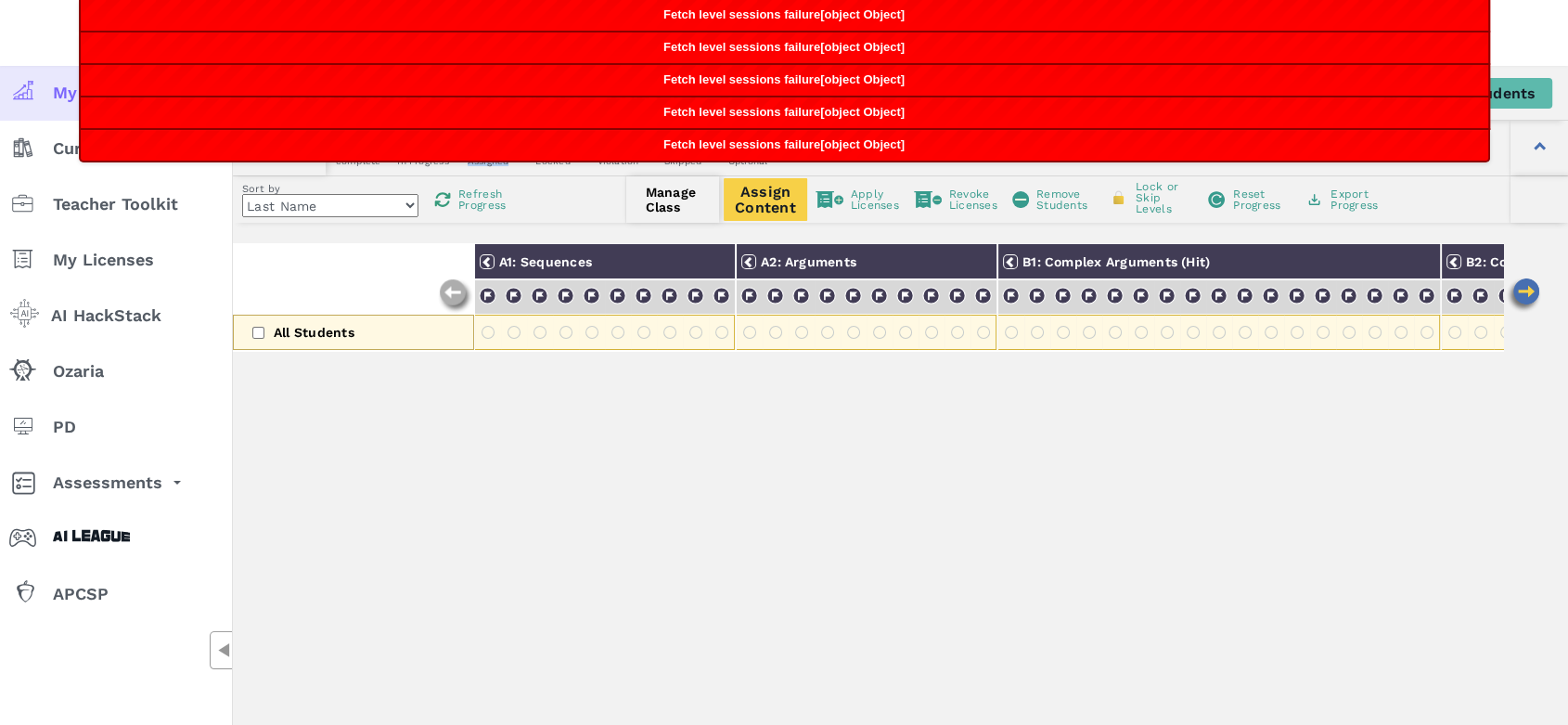 click on "Last Name
first Name
Progress (High to Low)
Progress (Low to Hight)" at bounding box center (330, 205) 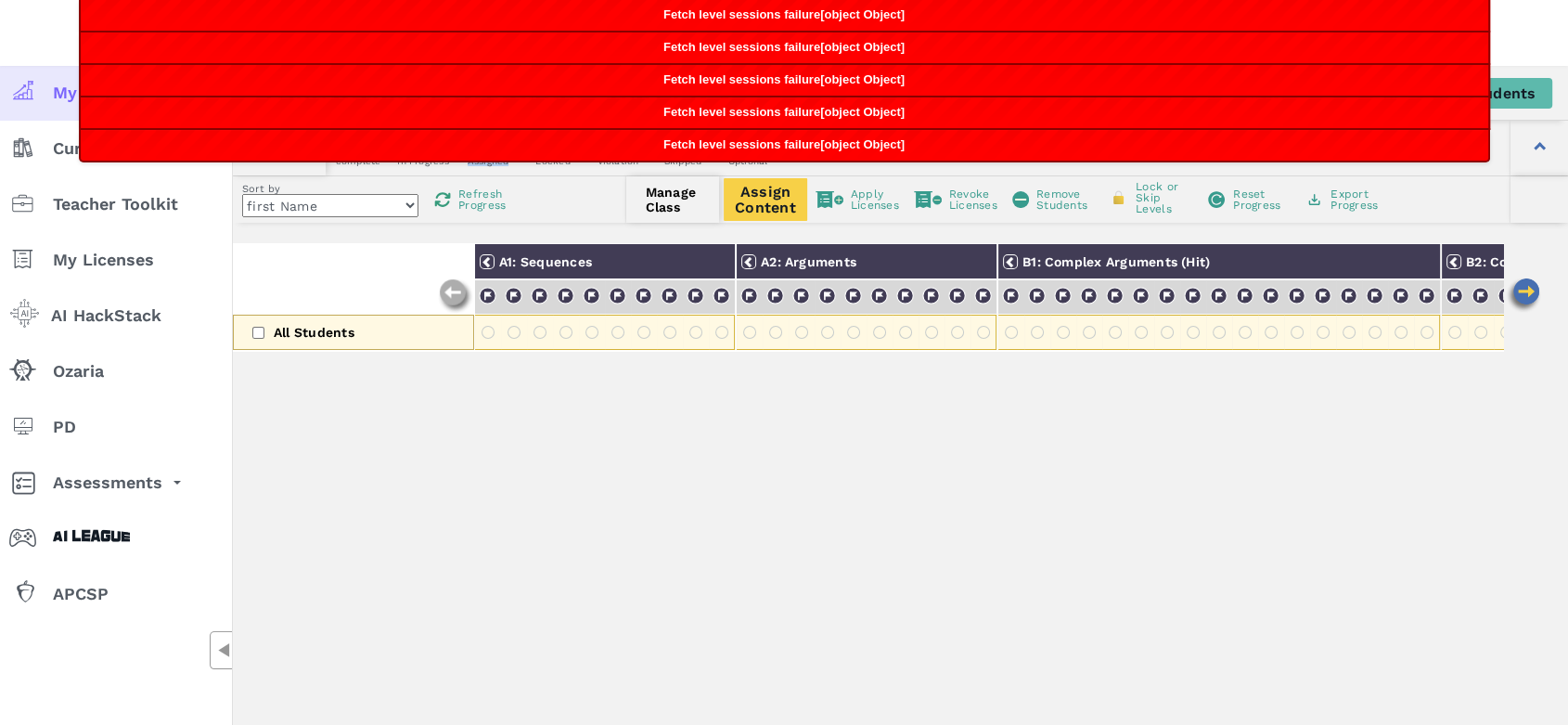click on "Last Name
first Name
Progress (High to Low)
Progress (Low to Hight)" at bounding box center [330, 205] 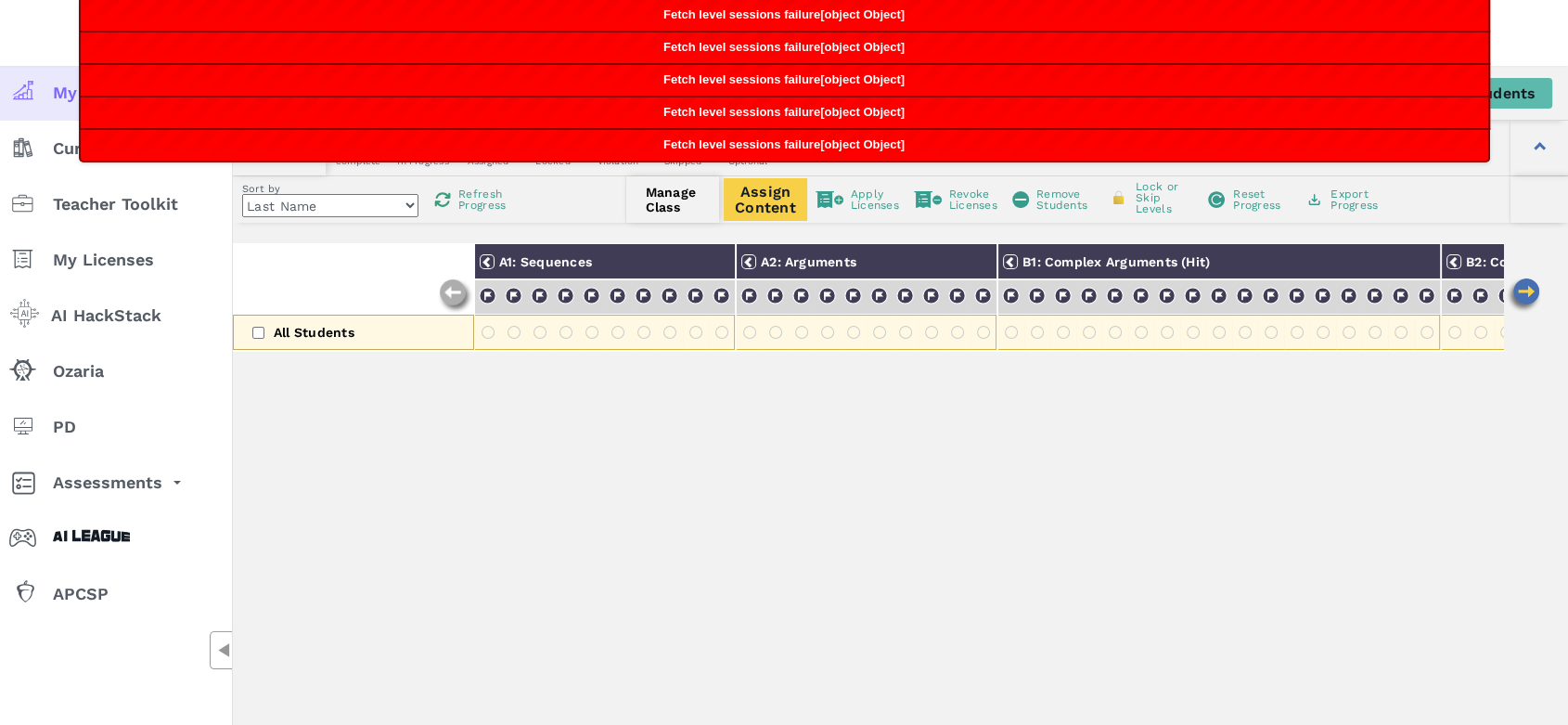 drag, startPoint x: 637, startPoint y: 394, endPoint x: 823, endPoint y: 211, distance: 260.931 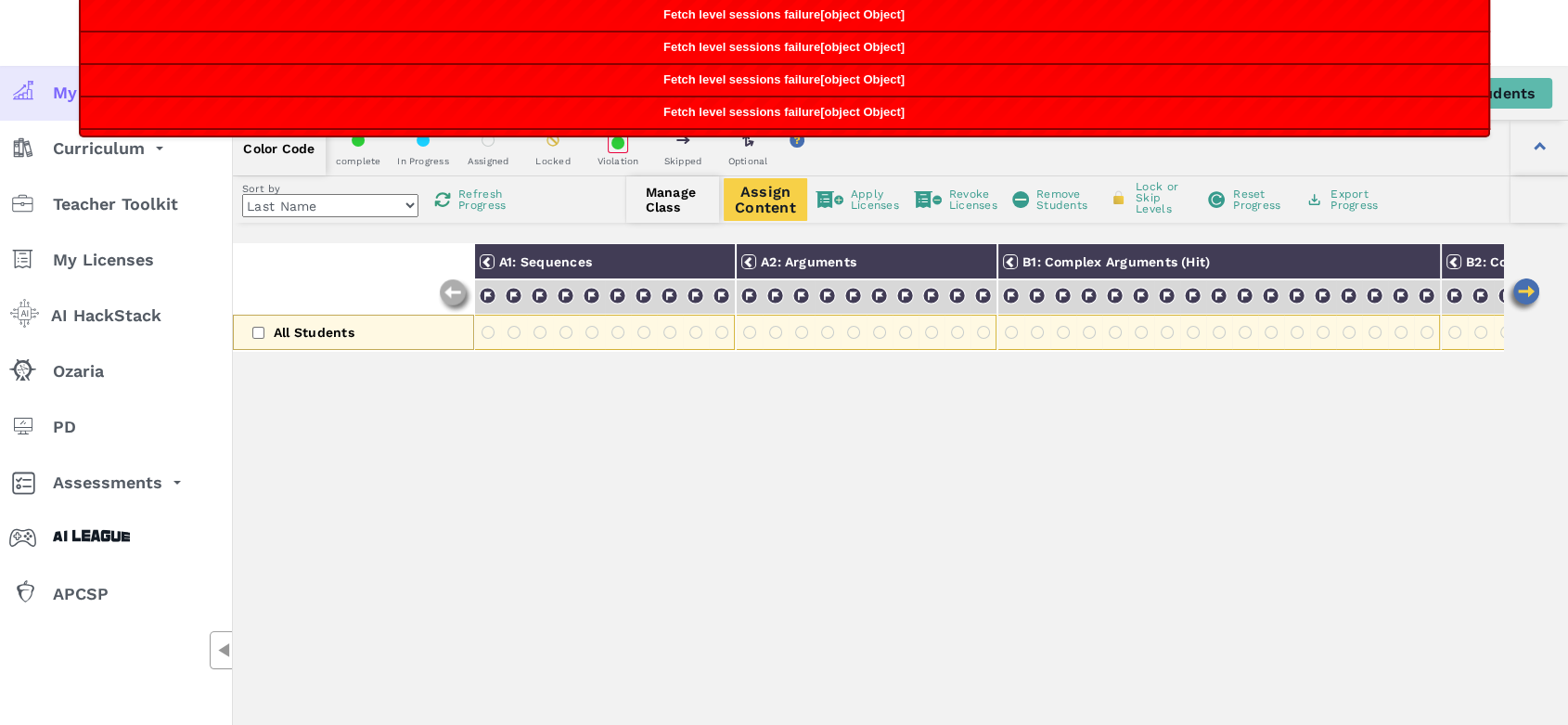 click on "Fetch level sessions failure[object Object]" at bounding box center (784, 112) 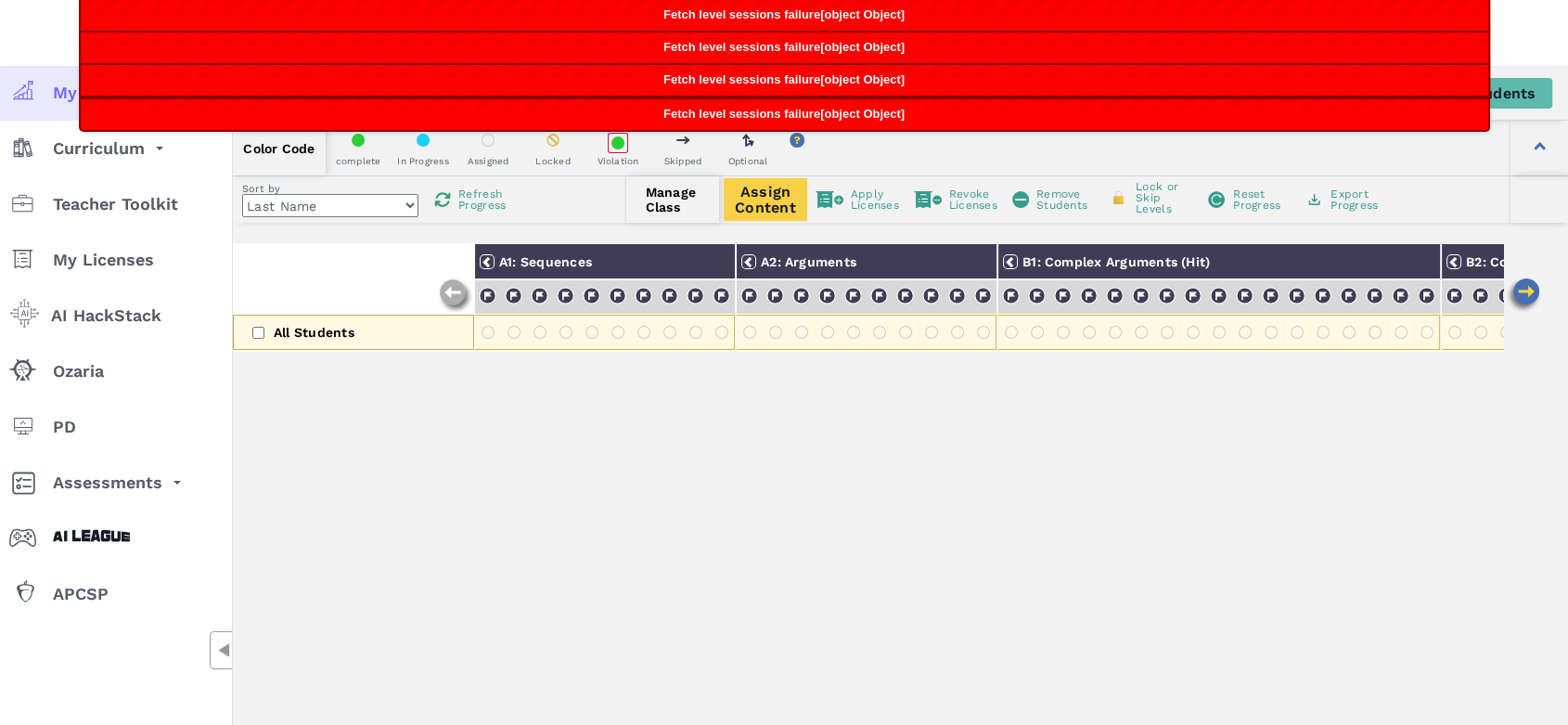 click on "Fetch level sessions failure[object Object]" at bounding box center (784, 79) 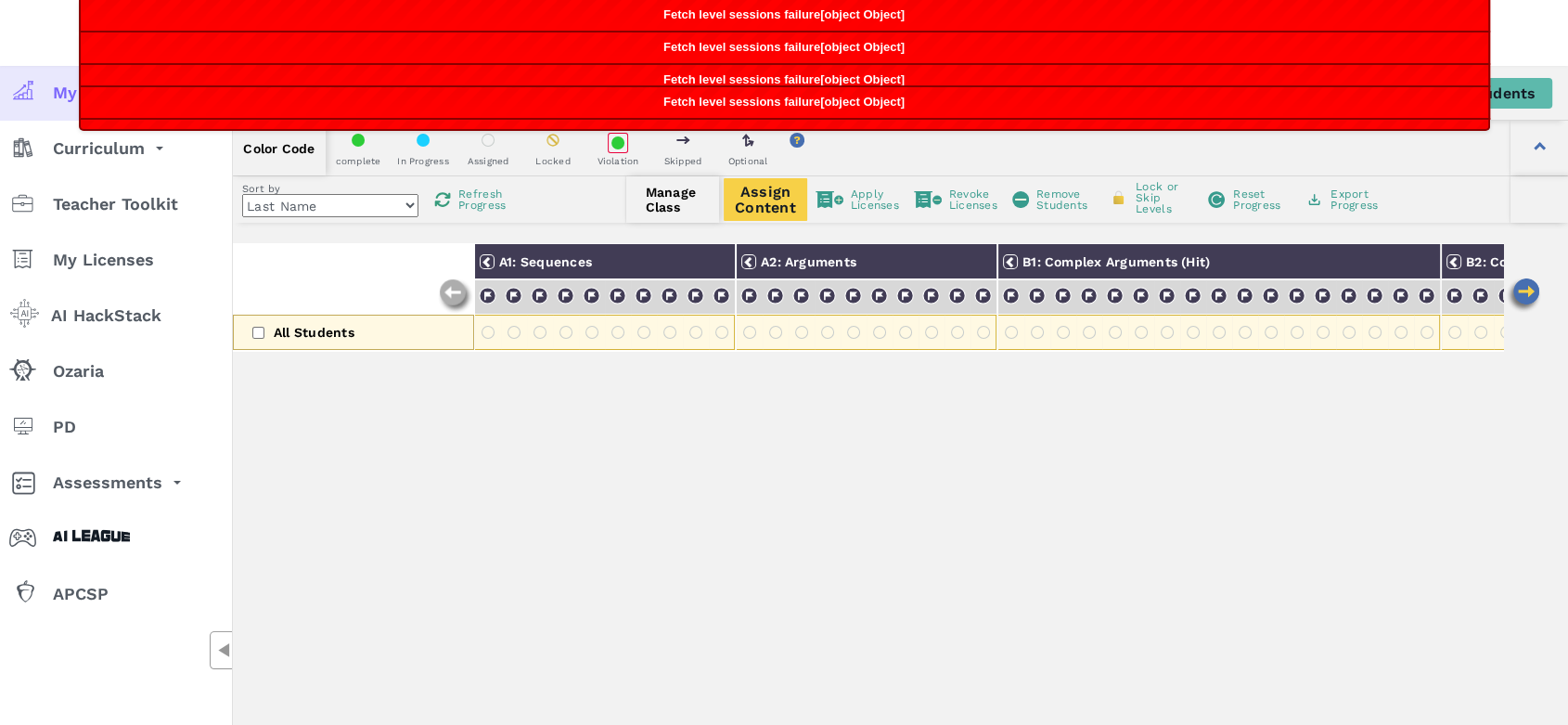 click on "Fetch level sessions failure[object Object]" at bounding box center (784, 47) 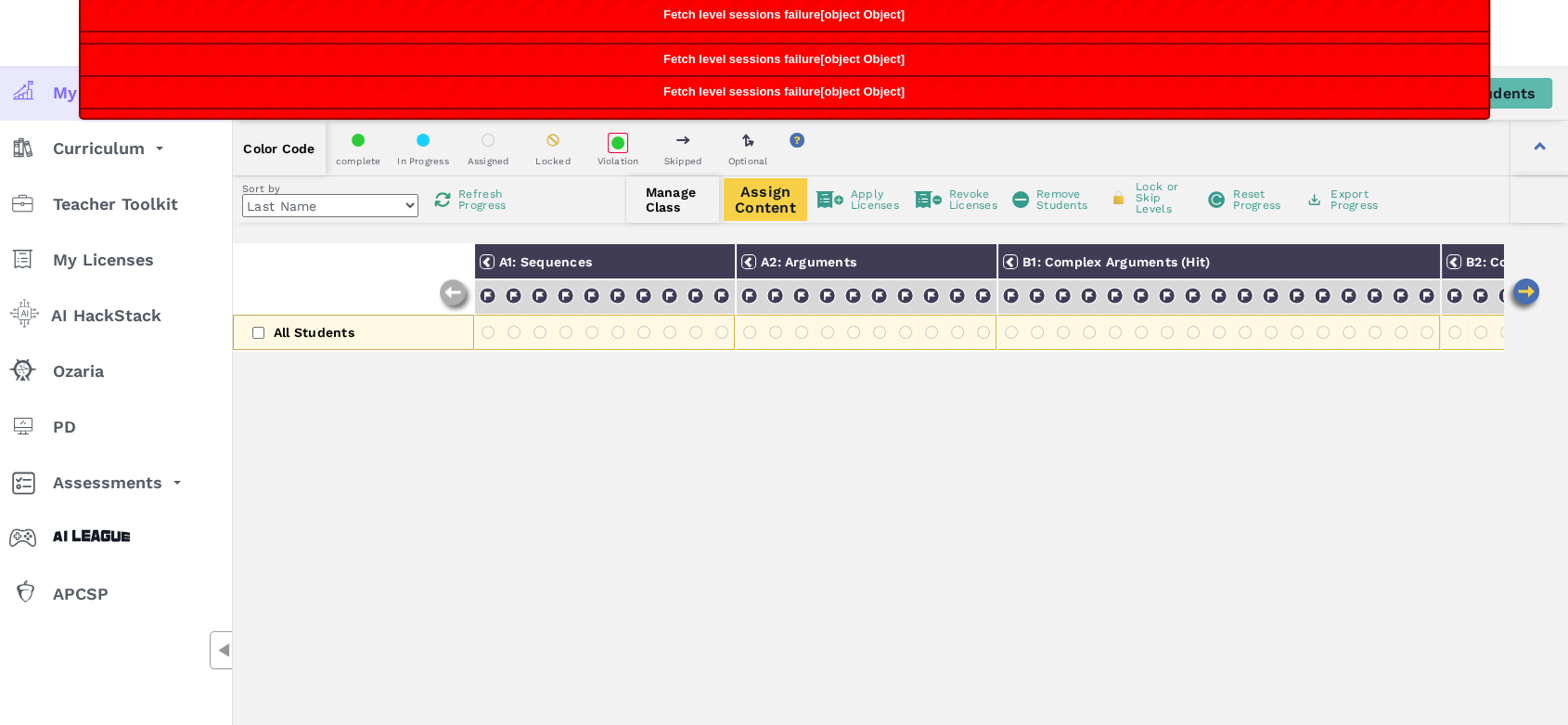 click on "Fetch level sessions failure[object Object]" at bounding box center (784, 47) 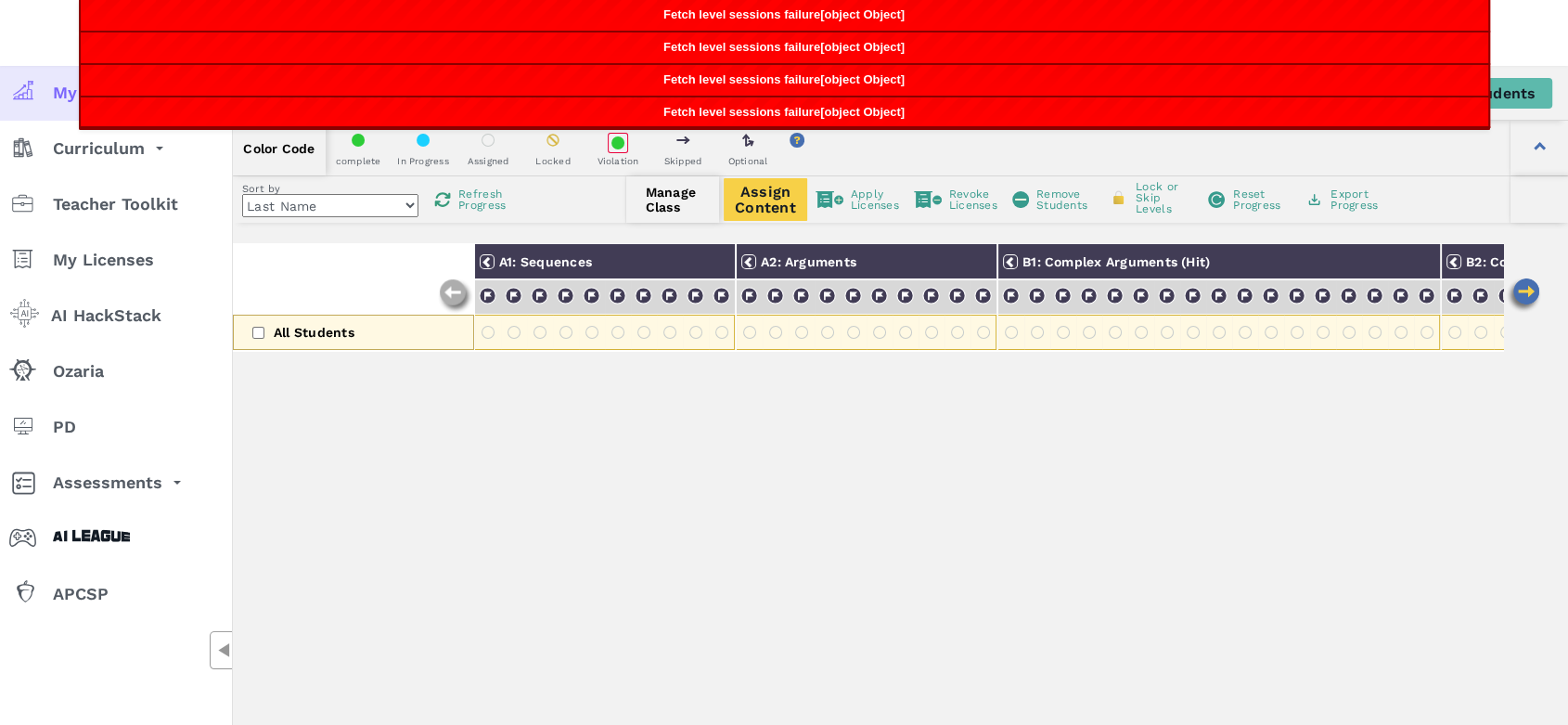 click on "Fetch level sessions failure[object Object]" at bounding box center [784, 15] 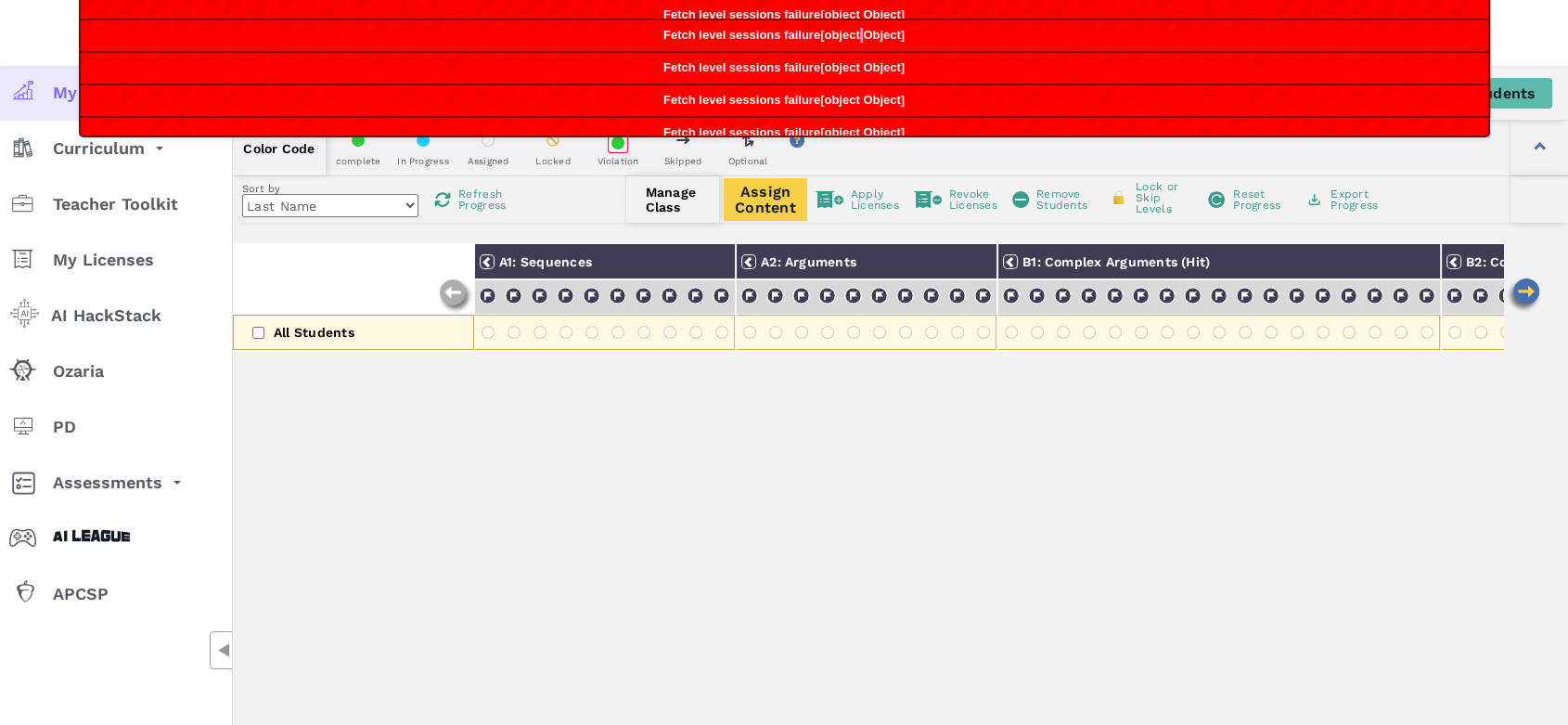 click on "Fetch level sessions failure[object Object]" at bounding box center (784, 35) 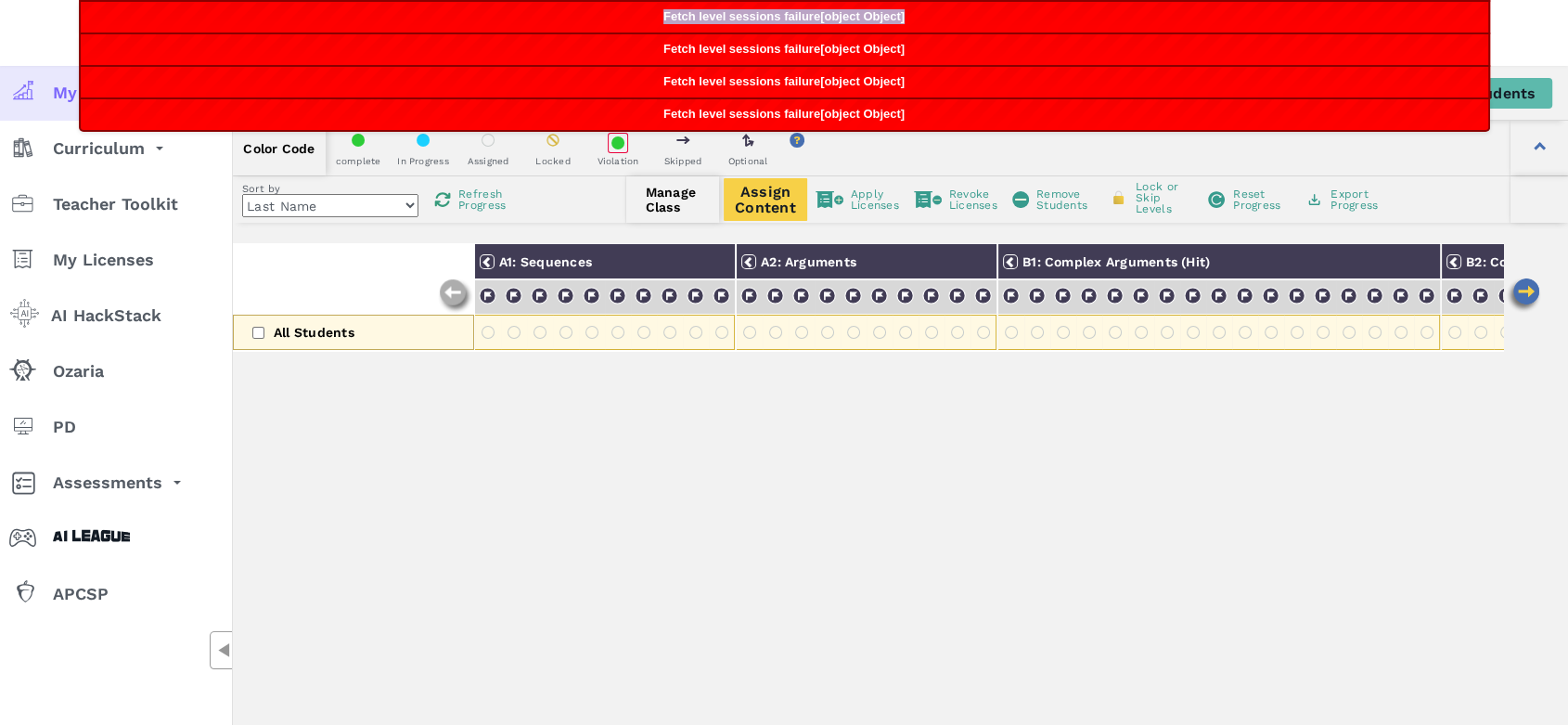click on "Fetch level sessions failure[object Object] Fetch level sessions failure[object Object] Fetch level sessions failure[object Object] Fetch level sessions failure[object Object] Fetch level sessions failure[object Object]" at bounding box center [784, 66] 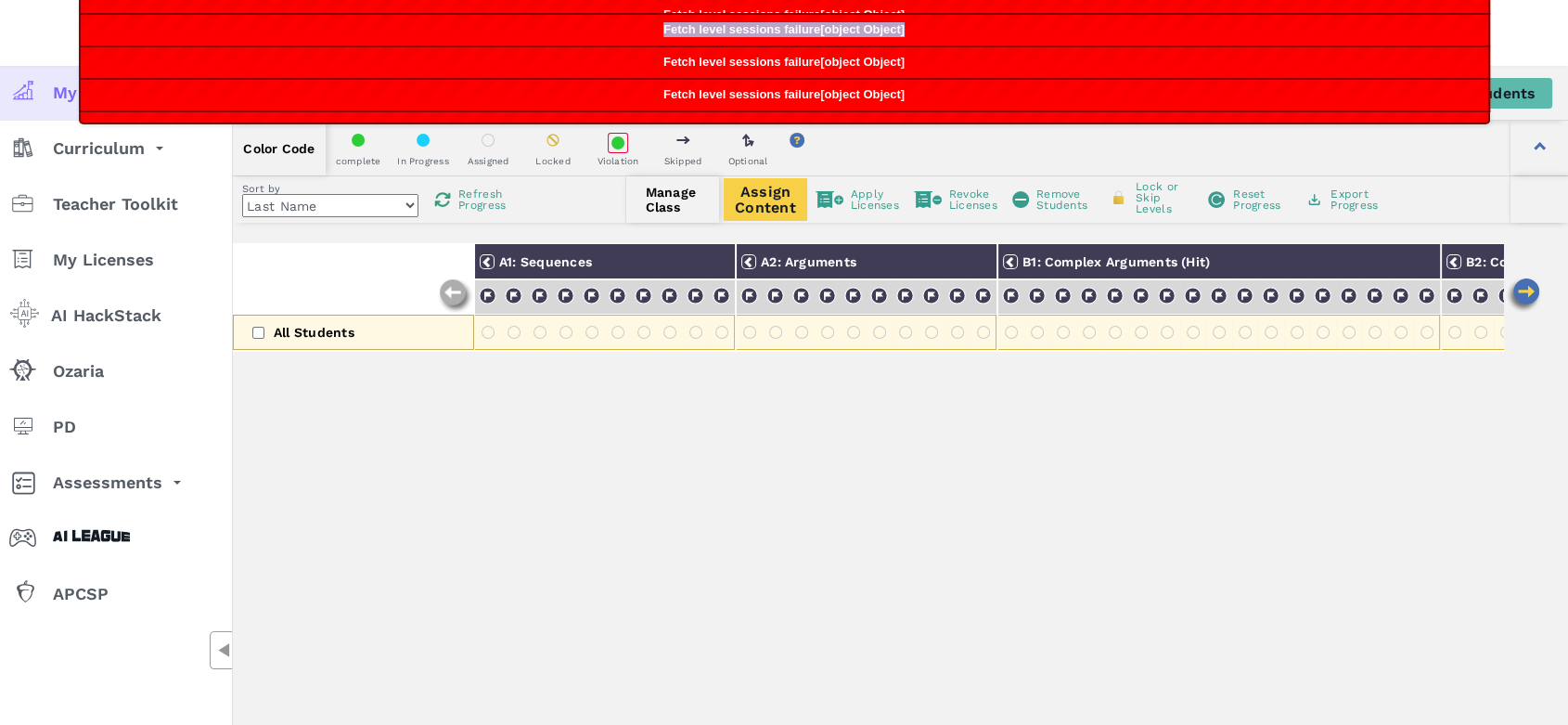 click on "Fetch level sessions failure[object Object]" at bounding box center (784, 29) 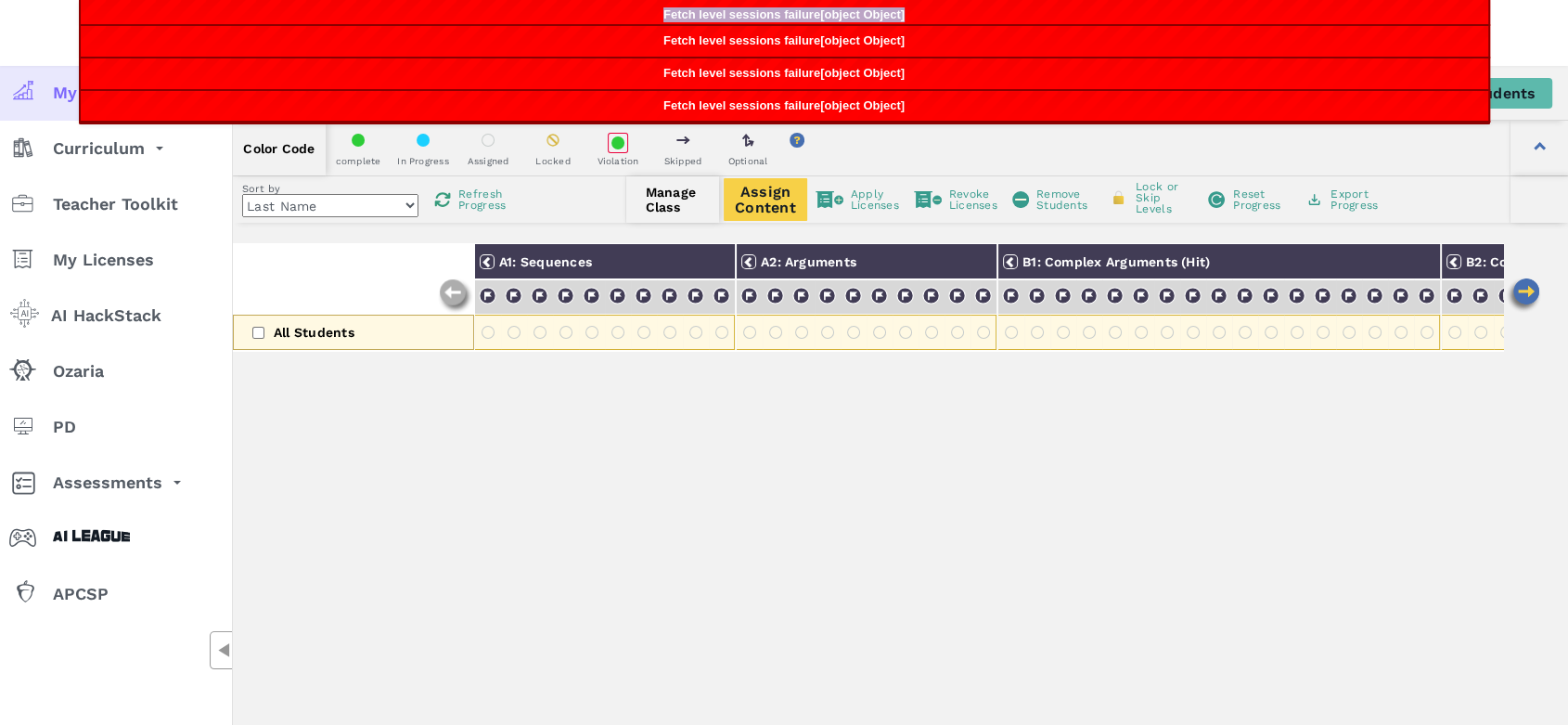 click on "Fetch level sessions failure[object Object] Fetch level sessions failure[object Object] Fetch level sessions failure[object Object] Fetch level sessions failure[object Object] Fetch level sessions failure[object Object]" at bounding box center [784, 62] 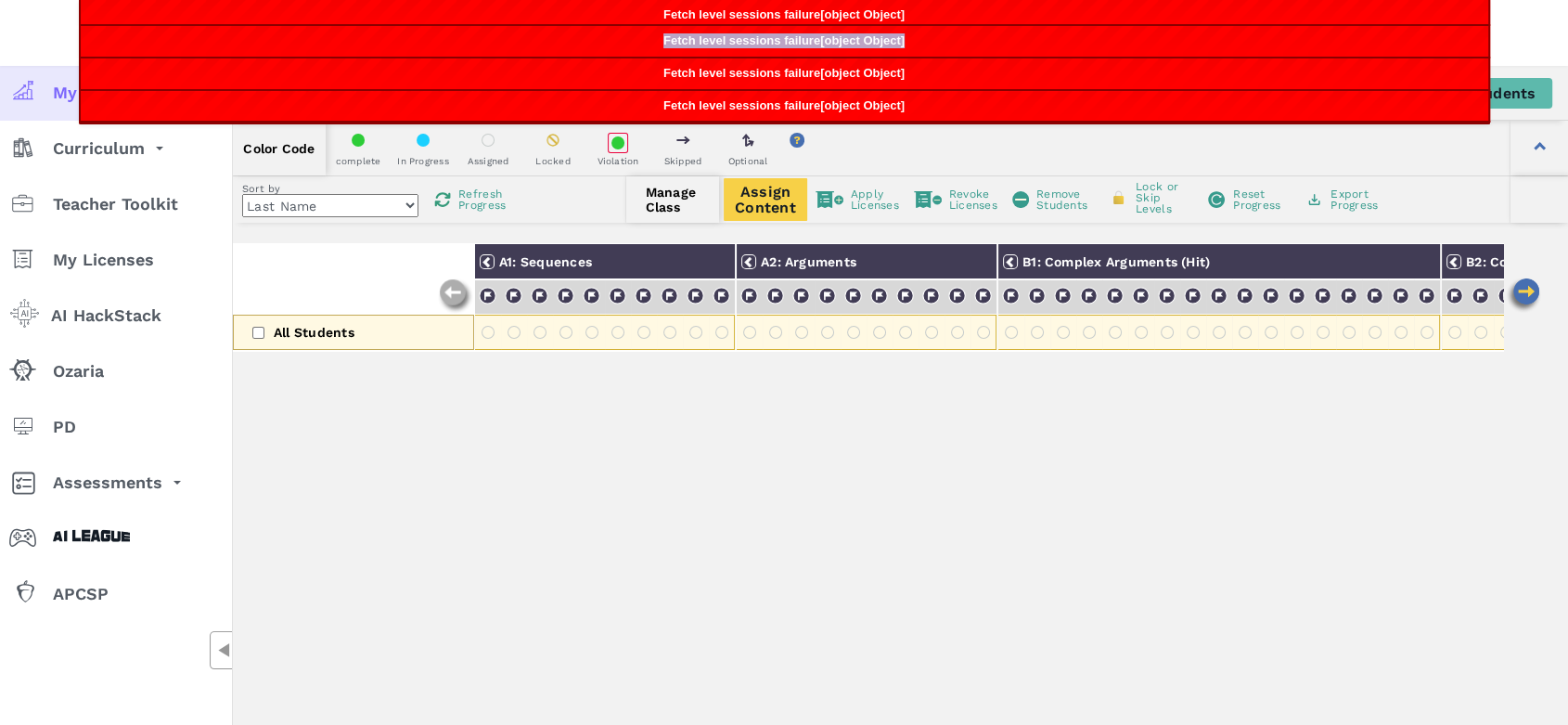 click on "Fetch level sessions failure[object Object]" at bounding box center [784, 40] 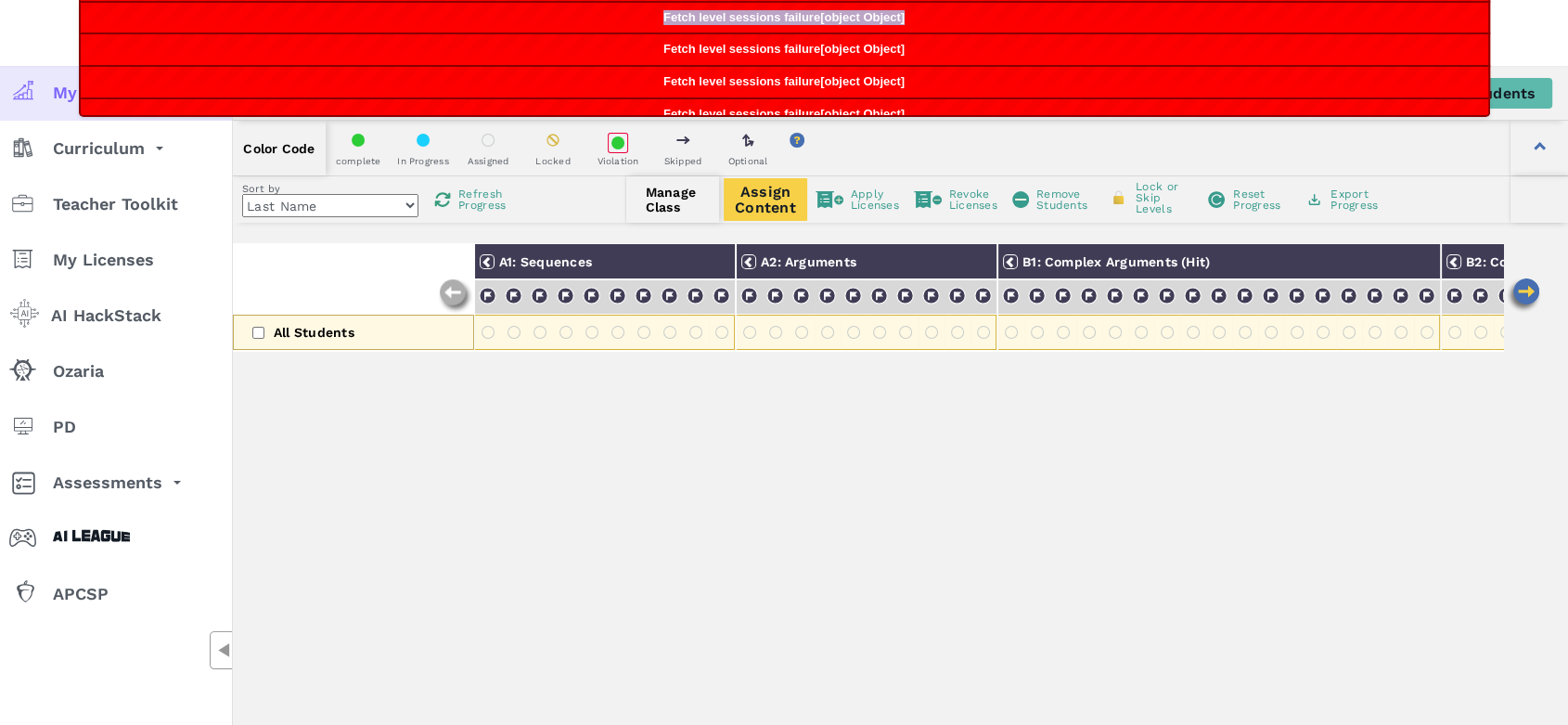 click on "Fetch level sessions failure[object Object]" at bounding box center (784, 19) 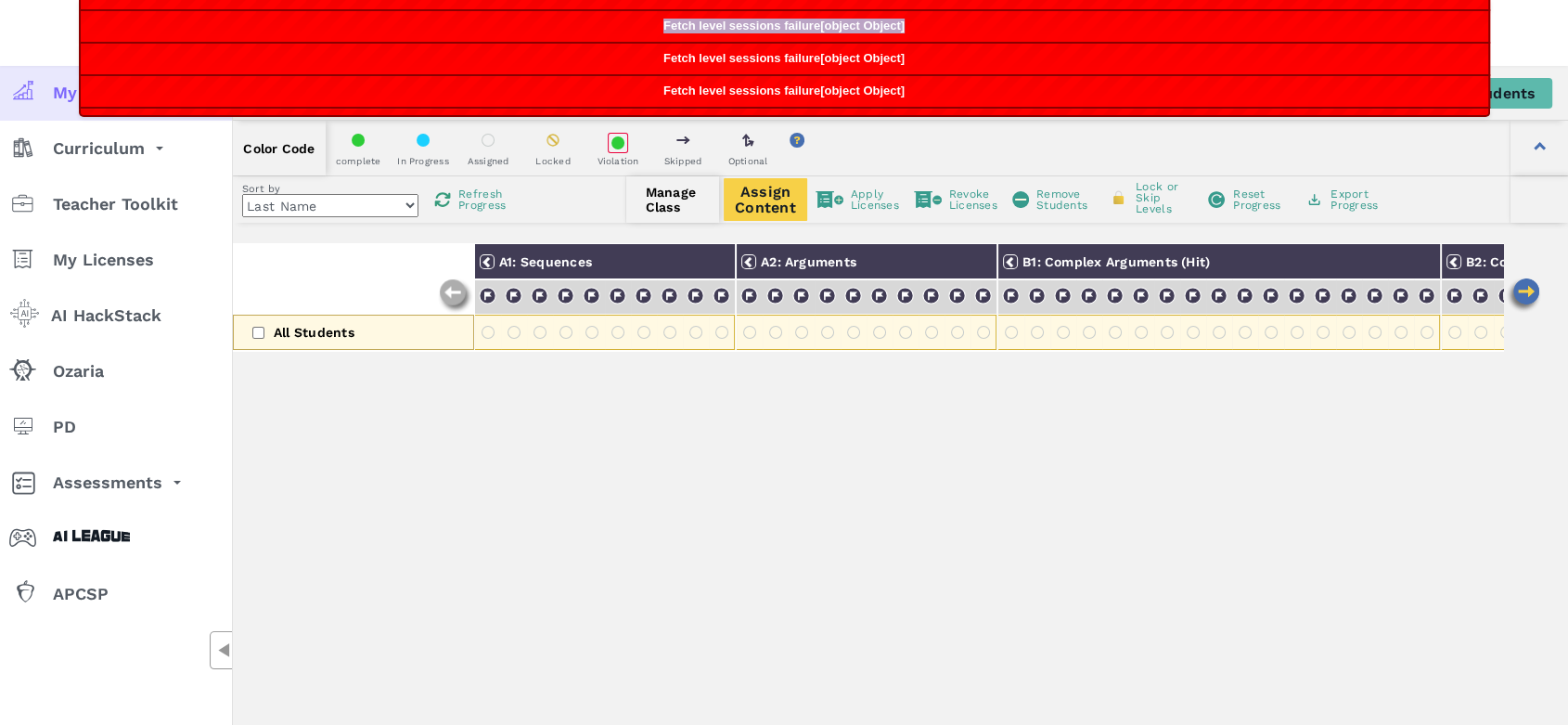 click on "Fetch level sessions failure[object Object]" at bounding box center (784, 26) 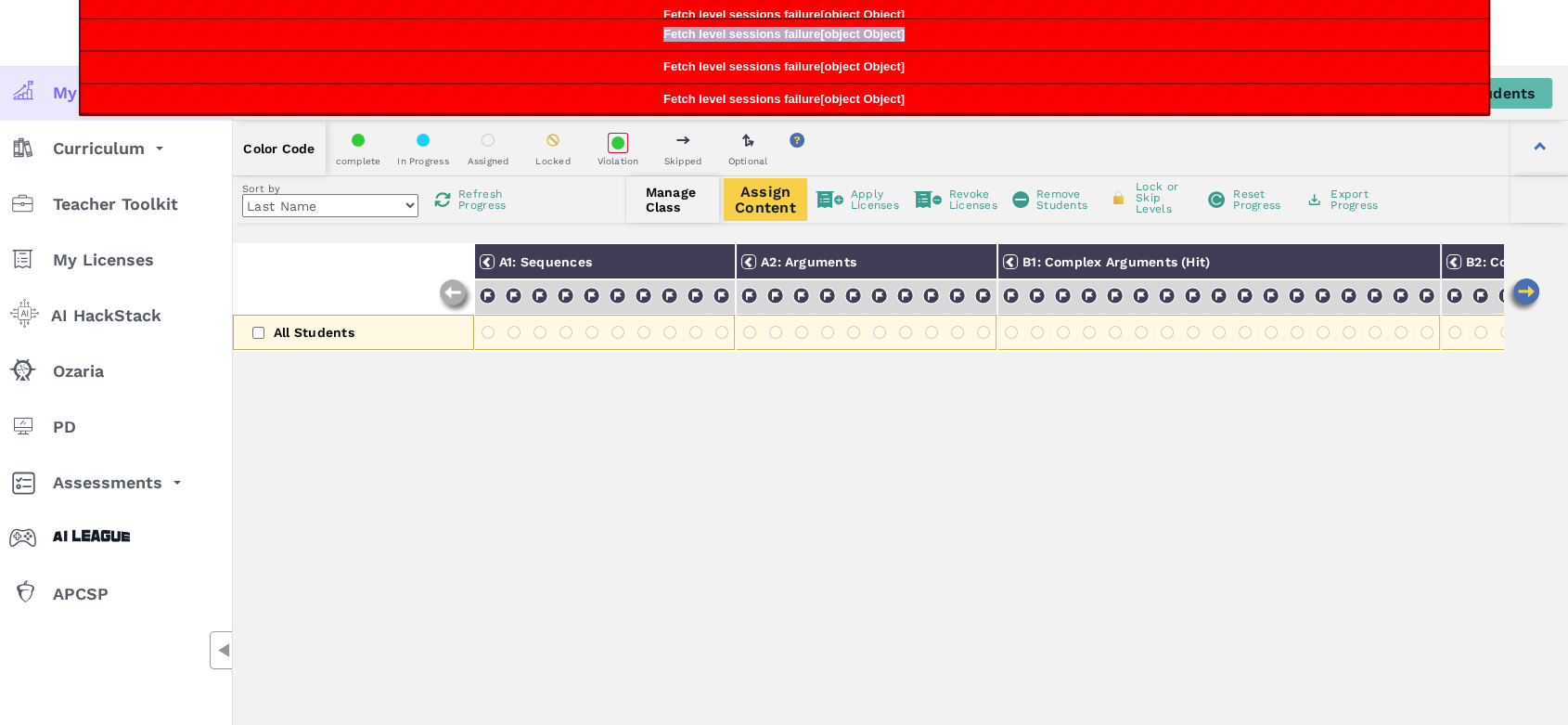 click on "Fetch level sessions failure[object Object]" at bounding box center [784, 33] 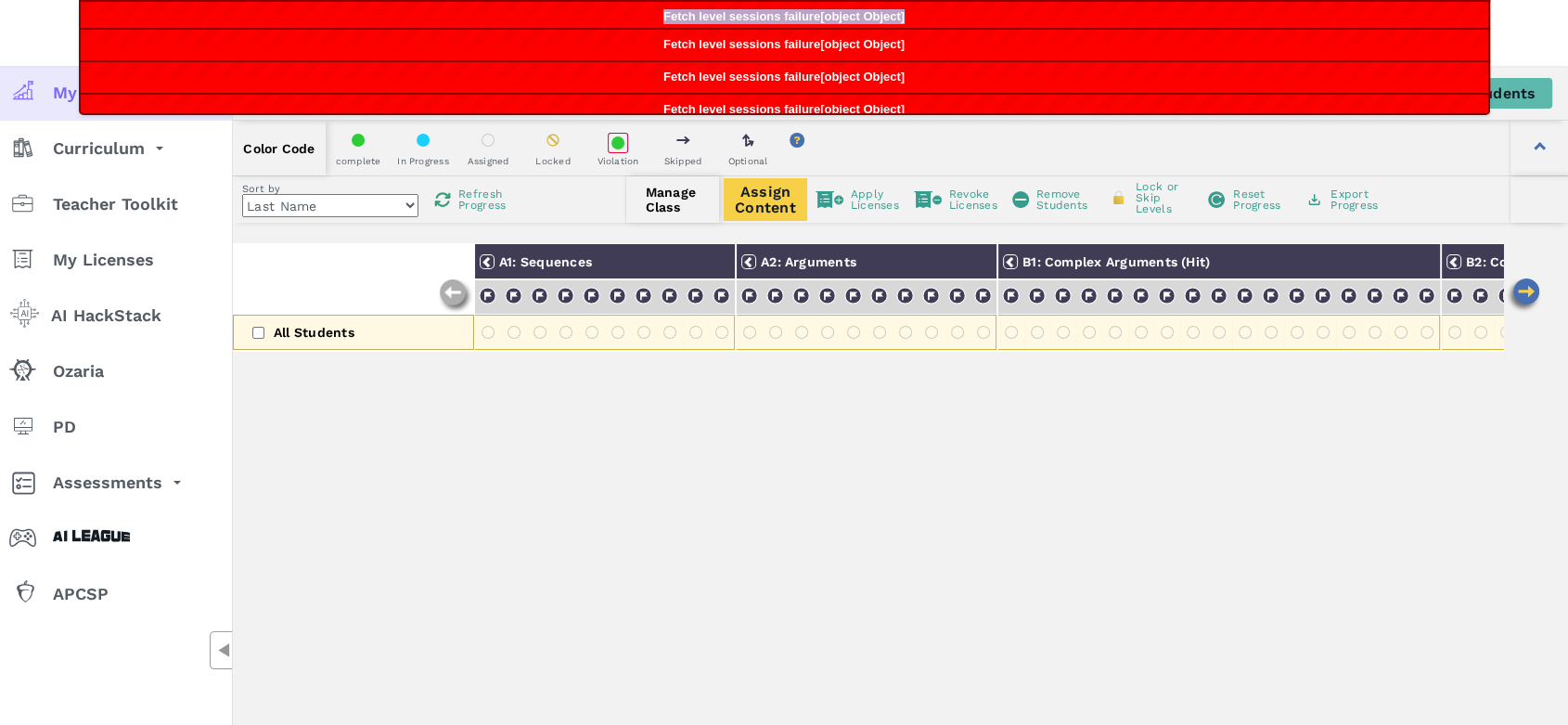 click on "Fetch level sessions failure[object Object]" at bounding box center [784, 17] 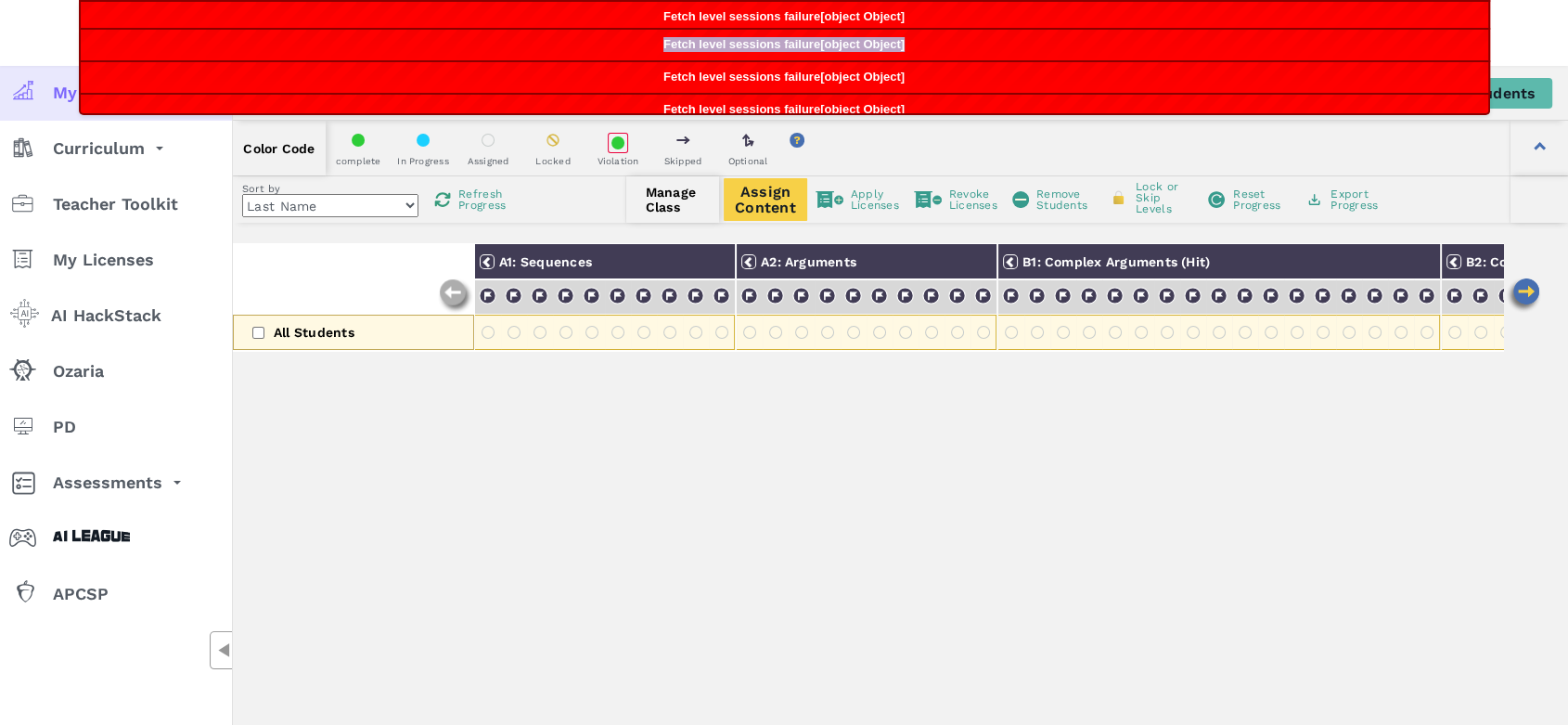 click on "Fetch level sessions failure[object Object]" at bounding box center [784, 44] 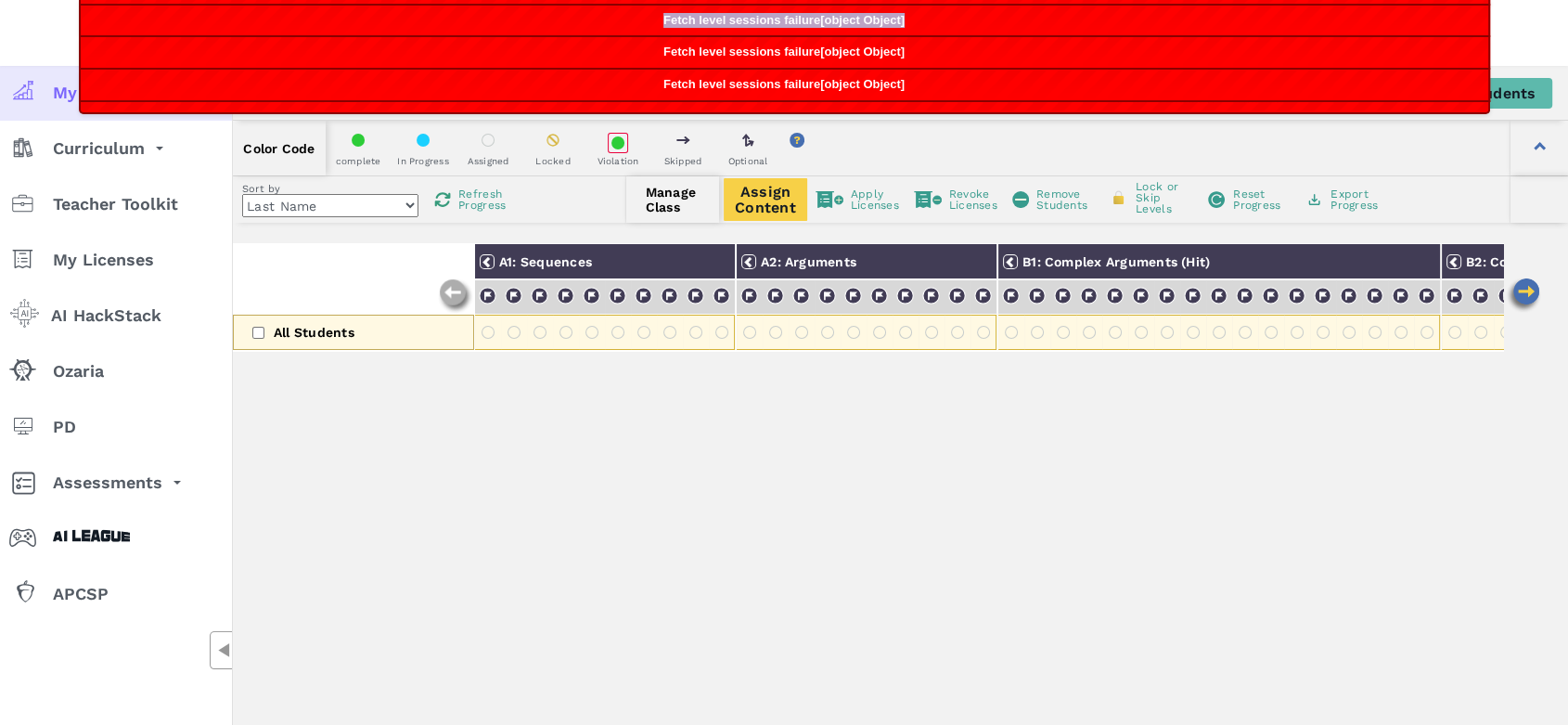click on "Fetch level sessions failure[object Object] Fetch level sessions failure[object Object] Fetch level sessions failure[object Object] Fetch level sessions failure[object Object] Fetch level sessions failure[object Object]" at bounding box center (784, 57) 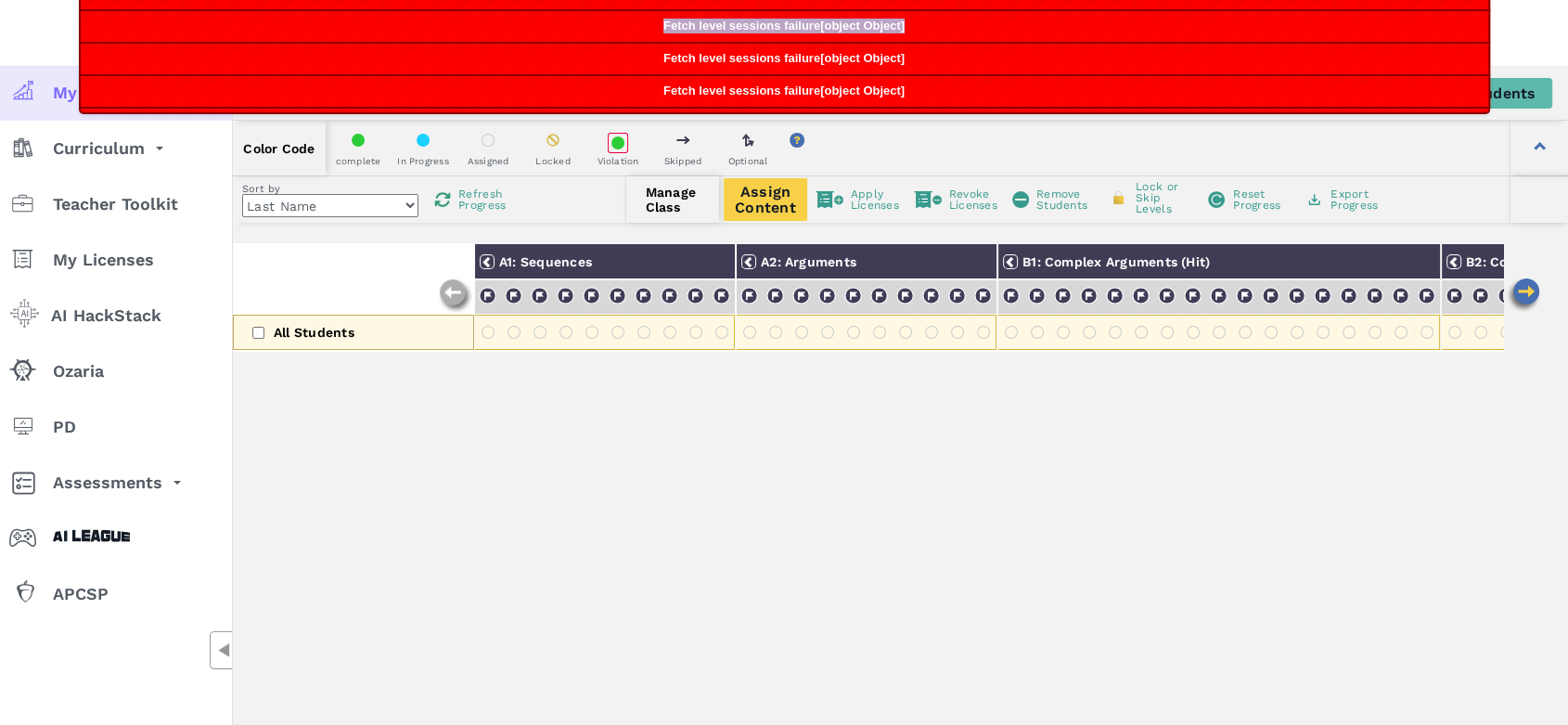 click on "Fetch level sessions failure[object Object]" at bounding box center [784, 25] 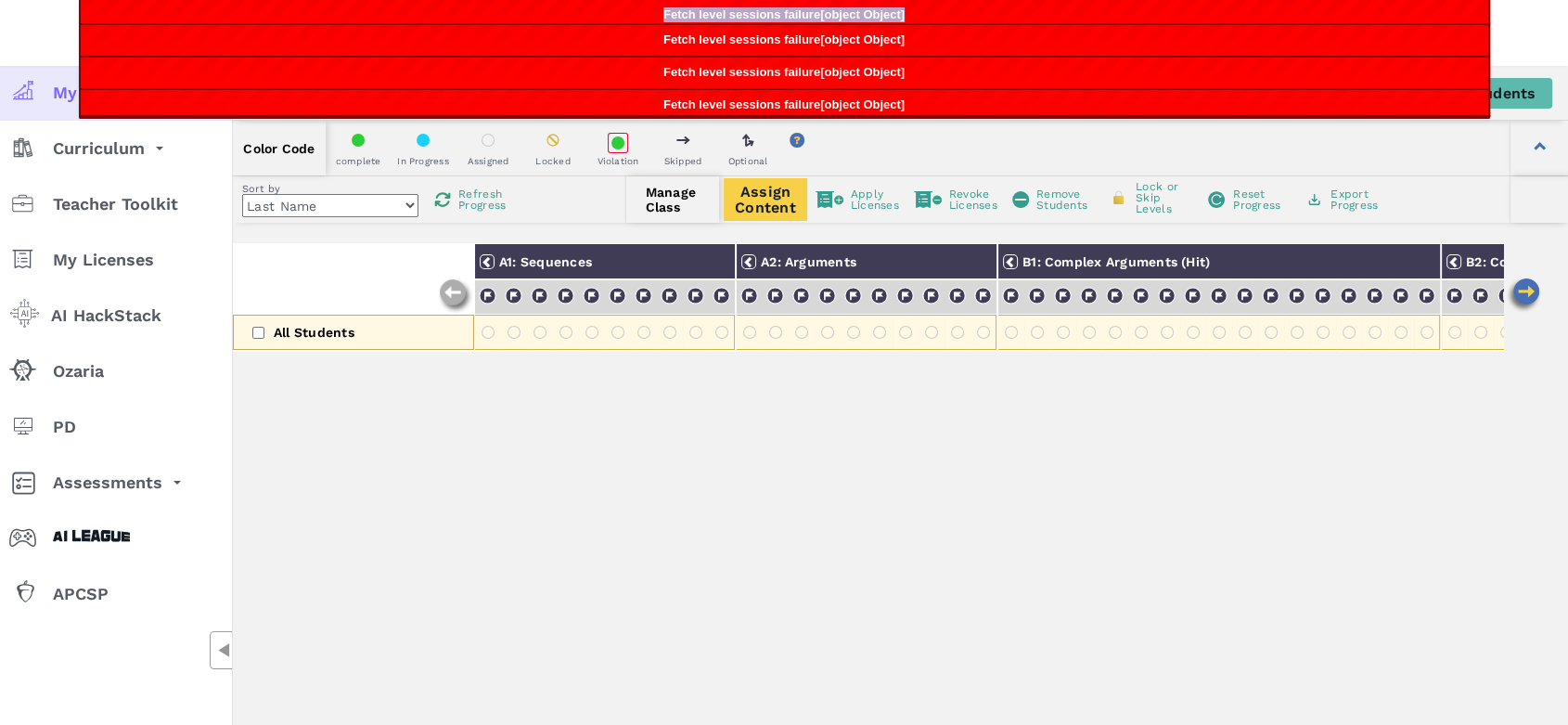click on "Fetch level sessions failure[object Object]" at bounding box center (784, 12) 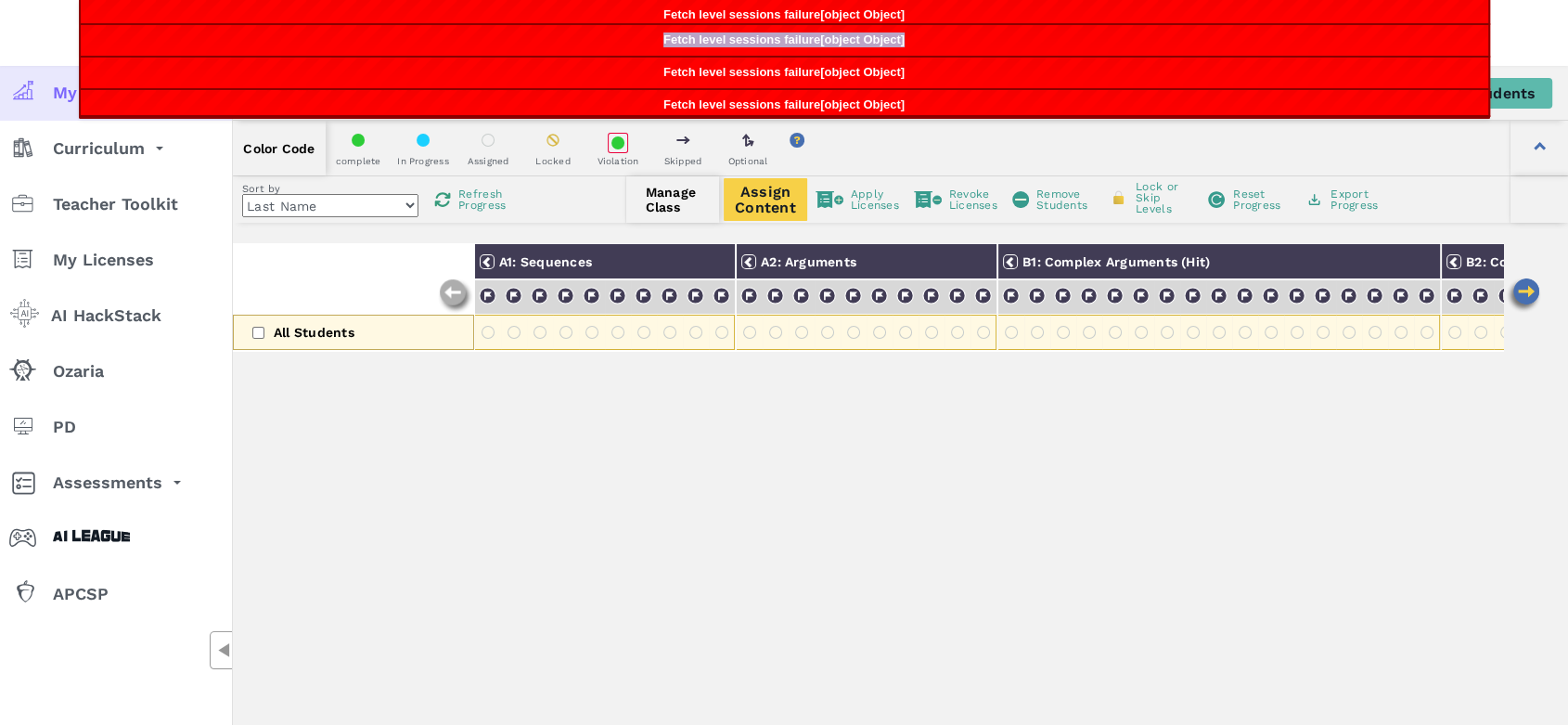click on "Fetch level sessions failure[object Object]" at bounding box center (784, 39) 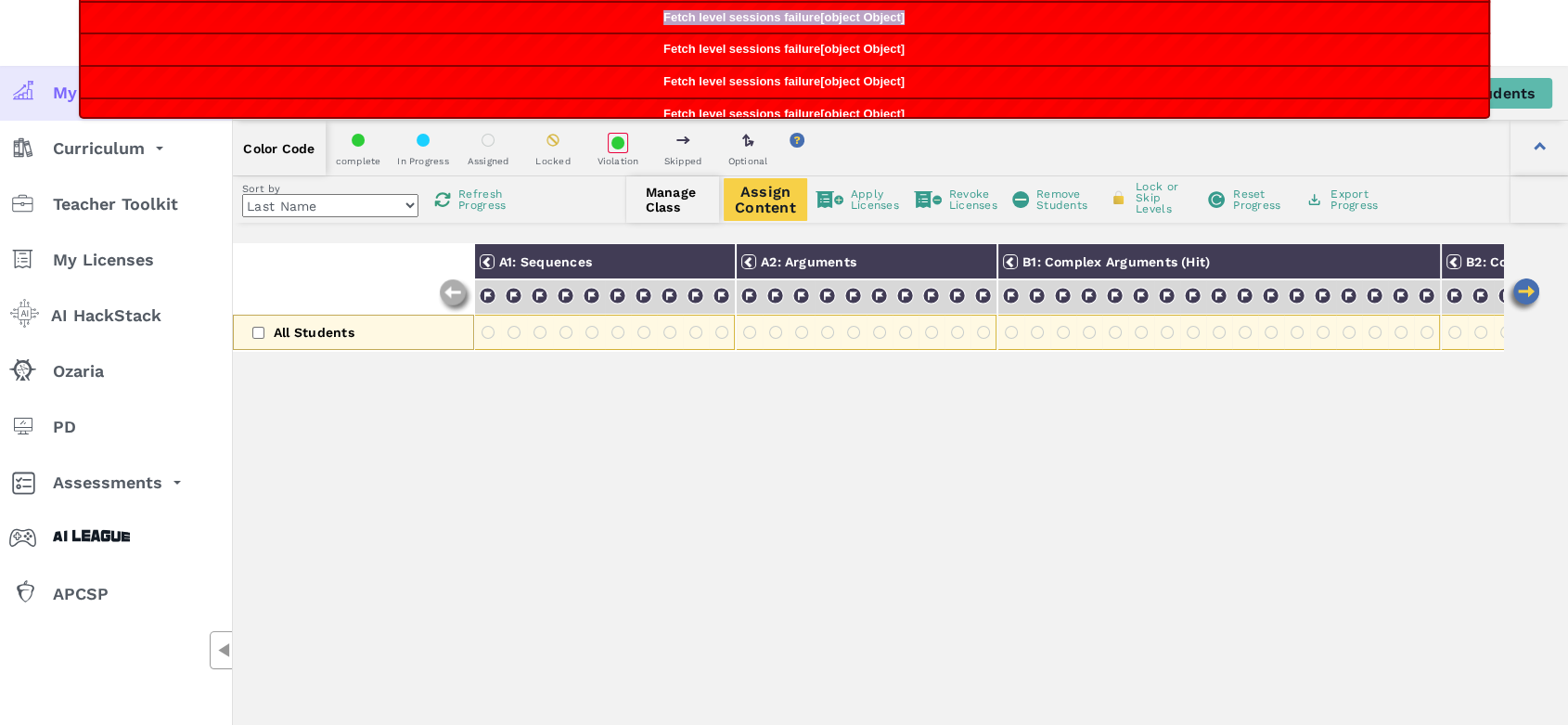 click on "Fetch level sessions failure[object Object] Fetch level sessions failure[object Object] Fetch level sessions failure[object Object] Fetch level sessions failure[object Object] Fetch level sessions failure[object Object]" at bounding box center [784, 59] 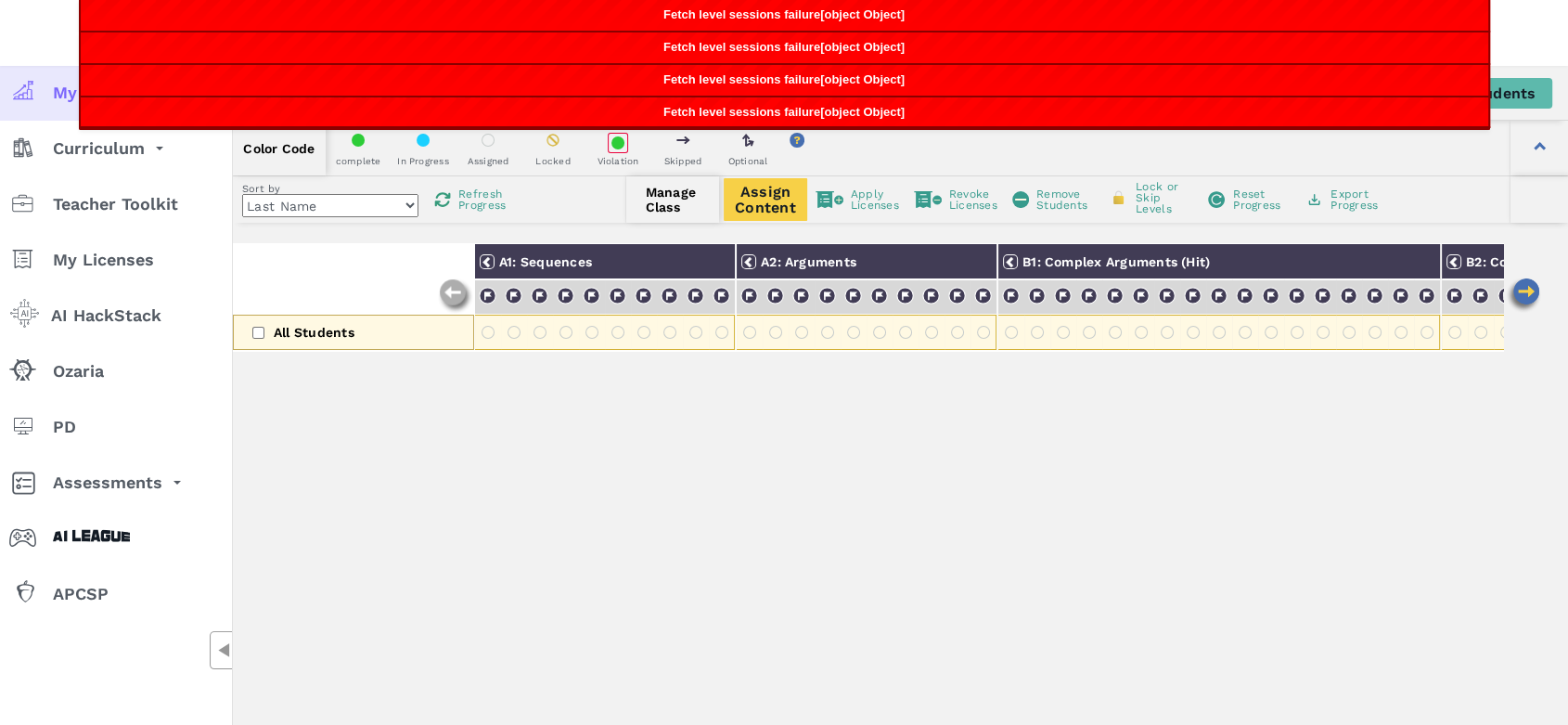 click on "All Students       A1: Sequences                                                                             A2: Arguments                                                                             B1: Complex Arguments (Hit)                                                                                                                       B2: Complex Arguments (Spin)                                                                                   C1: Complex Arguments (Zap)                                                                                                                 C2: Intro to Loops                                                                                                                 D1: Complex Loops                                                                                                                 D2: Intro to Conditionals                                                                                               E1: Complex Conditionals" at bounding box center (868, 559) 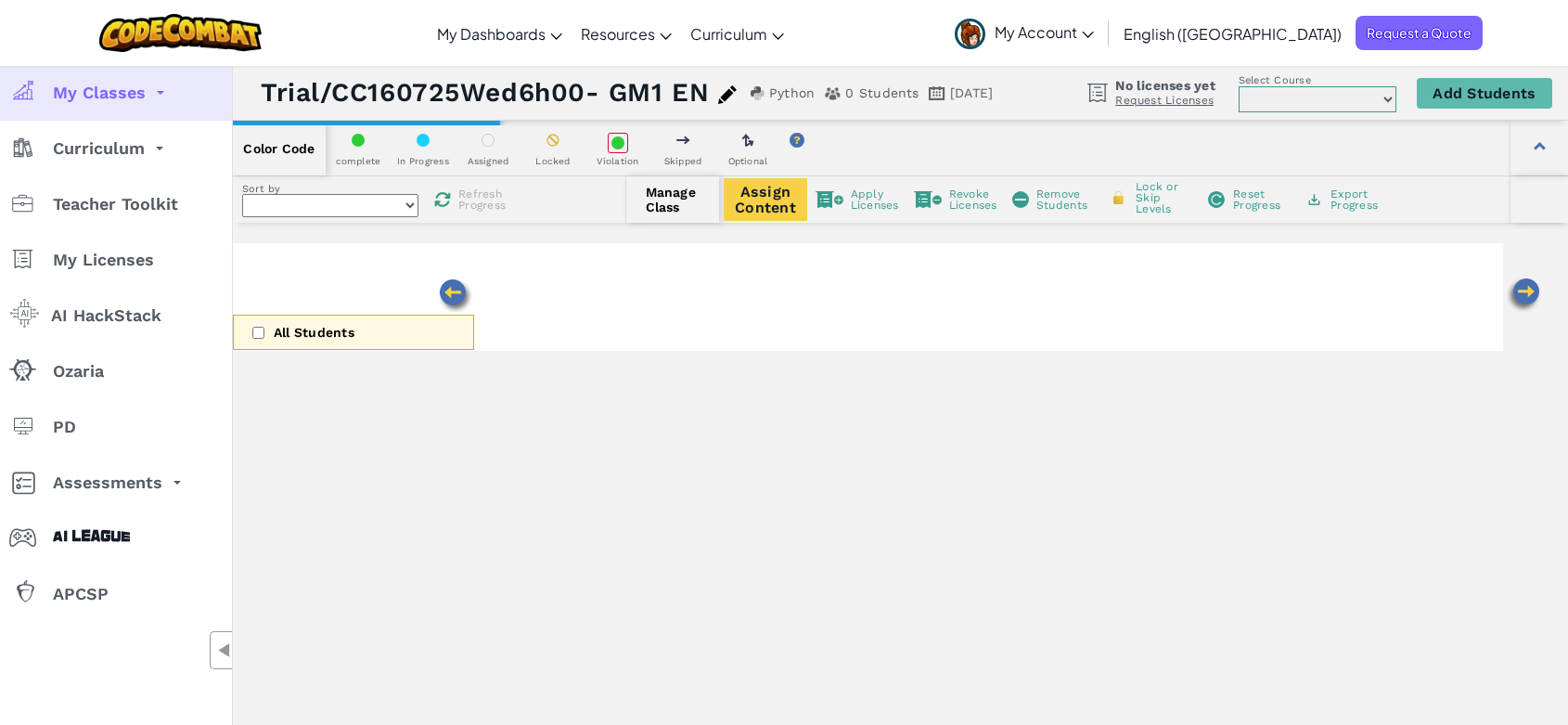 select 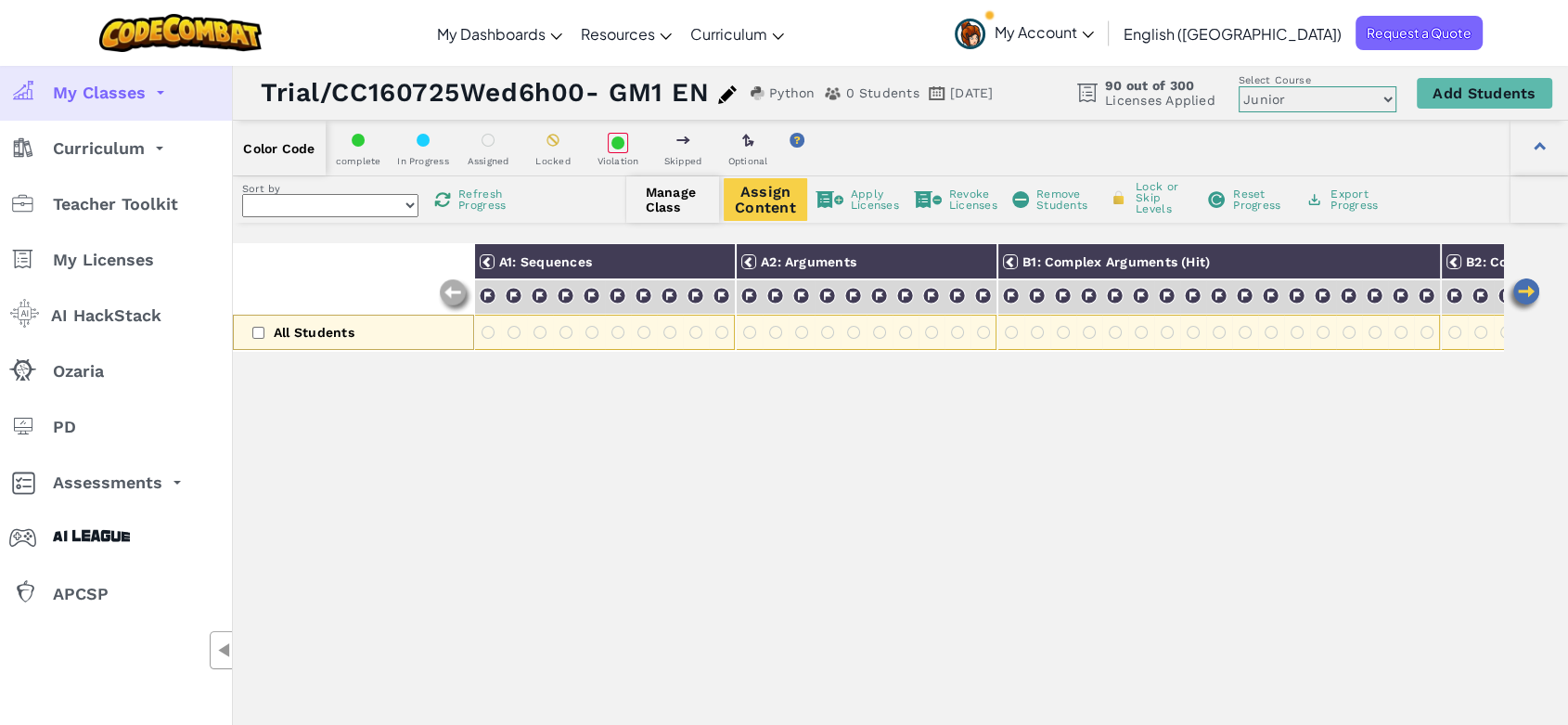 click on "All Students       A1: Sequences                                                                             A2: Arguments                                                                             B1: Complex Arguments (Hit)                                                                                                                       B2: Complex Arguments (Spin)                                                                                   C1: Complex Arguments (Zap)                                                                                                                 C2: Intro to Loops                                                                                                                 D1: Complex Loops                                                                                                                 D2: Intro to Conditionals                                                                                               E1: Complex Conditionals" at bounding box center (868, 559) 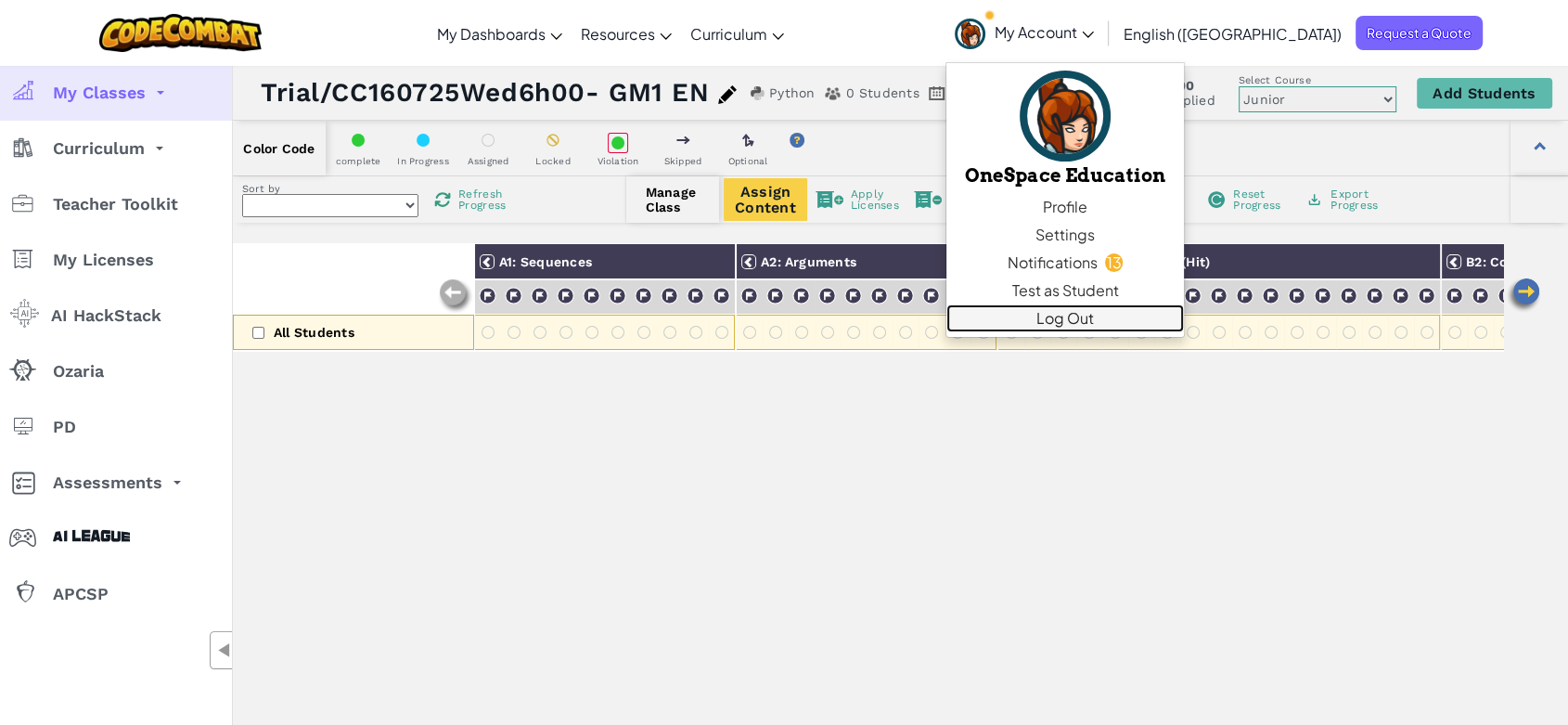 click on "Log Out" at bounding box center [1065, 318] 